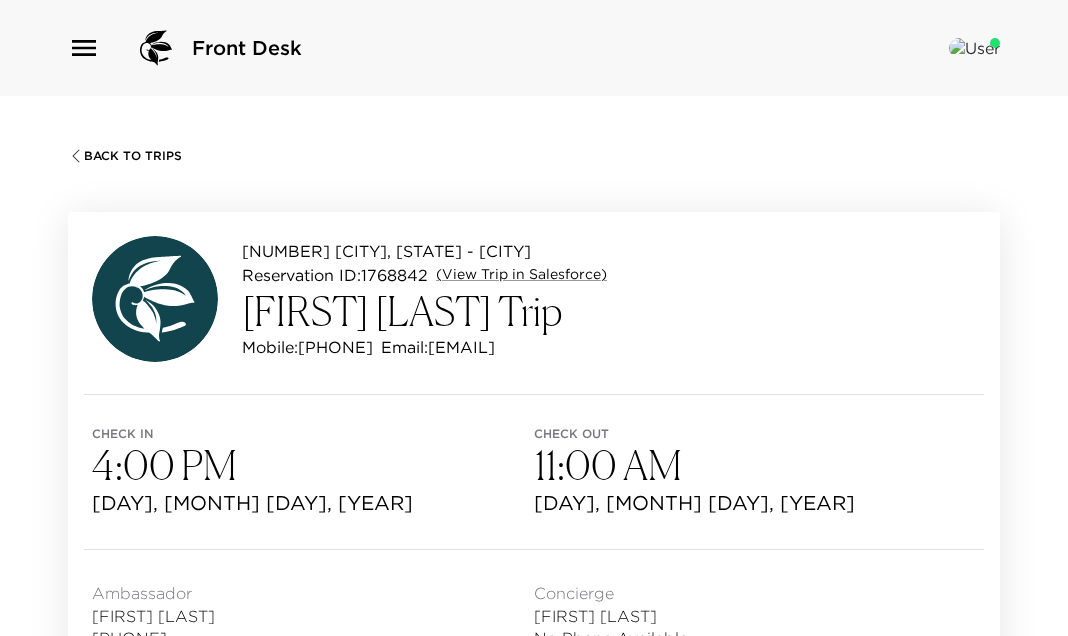 scroll, scrollTop: 400, scrollLeft: 0, axis: vertical 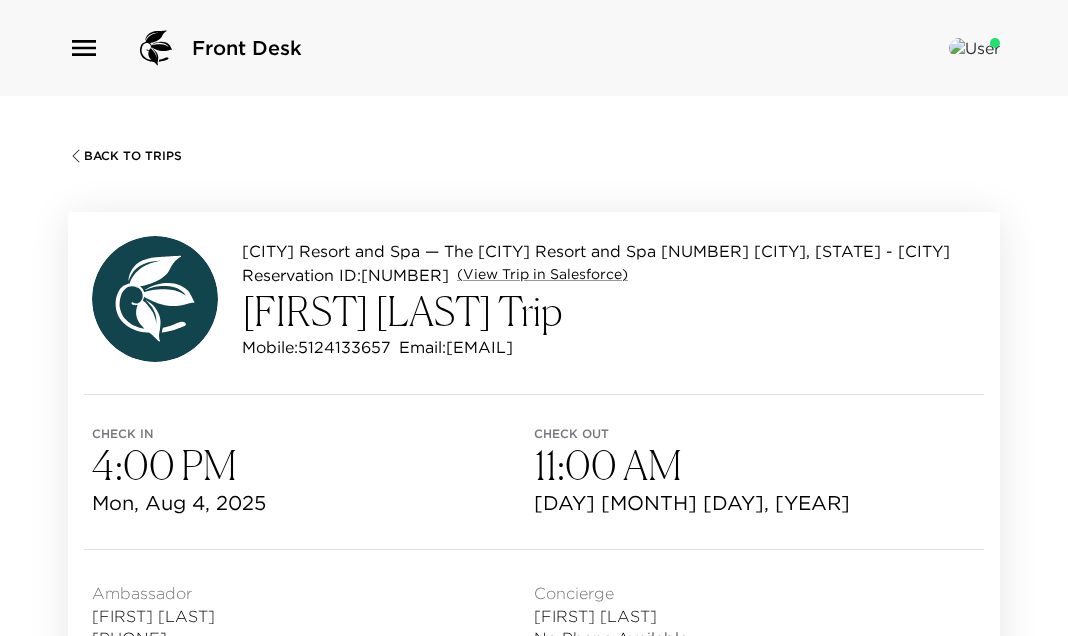 click 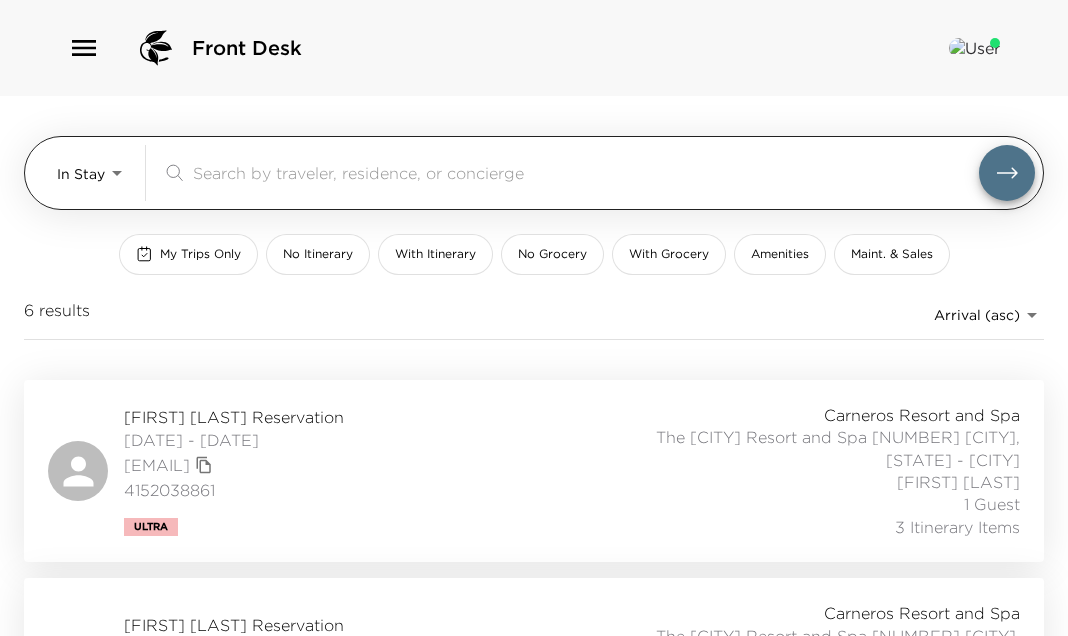 click on "Front Desk In Stay In-Stay &#x200B; My Trips Only No Itinerary With Itinerary No Grocery With Grocery Amenities Maint. & Sales [NUMBER] results Arrival (asc) reservations_prod_arrival_asc [FIRST] [LAST] Reservation [DATE] - [DATE] [EMAIL] [PHONE] Ultra [CITY] Resort and Spa The [CITY] Resort and Spa [NUMBER] [CITY], [STATE] - [CITY] [FIRST] [LAST] [NUMBER] Guests [NUMBER] Itinerary Items [FIRST] [LAST] Reservation [DATE] - [DATE] [EMAIL] [PHONE] [CITY] Resort and Spa The [CITY] Resort and Spa [NUMBER] [CITY], [STATE] - [CITY] [FIRST] [LAST] [NUMBER] Guests [NUMBER] Itinerary Items [FIRST] [LAST] Reservation [DATE] - [DATE] [EMAIL] [PHONE] ( [CITY] Resort and Spa The [CITY] Resort and Spa [NUMBER] [CITY], [STATE] - [CITY] [FIRST] [LAST] [NUMBER] Guests [NUMBER] Itinerary Items [FIRST] [LAST] Reservation [DATE] - [DATE] [EMAIL] [PHONE] [CITY] Resort and Spa The [CITY] Resort and Spa [NUMBER] [CITY], [STATE] - [CITY] [FIRST] [LAST] [NUMBER] Guests [NUMBER] Itinerary Items [PHONE]" at bounding box center (534, 318) 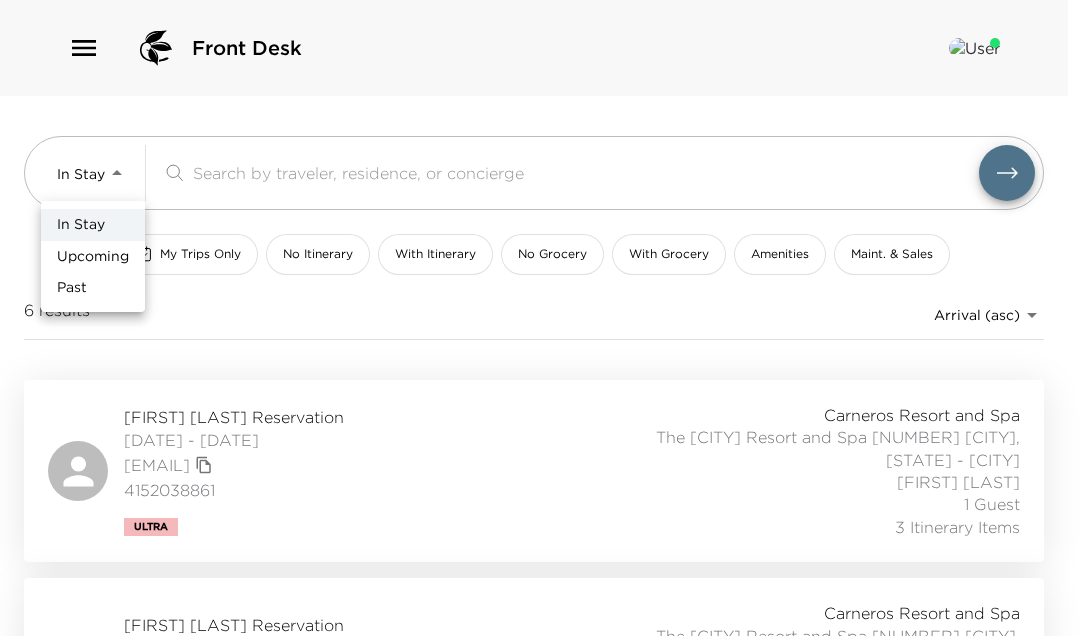 click on "Upcoming" at bounding box center (93, 257) 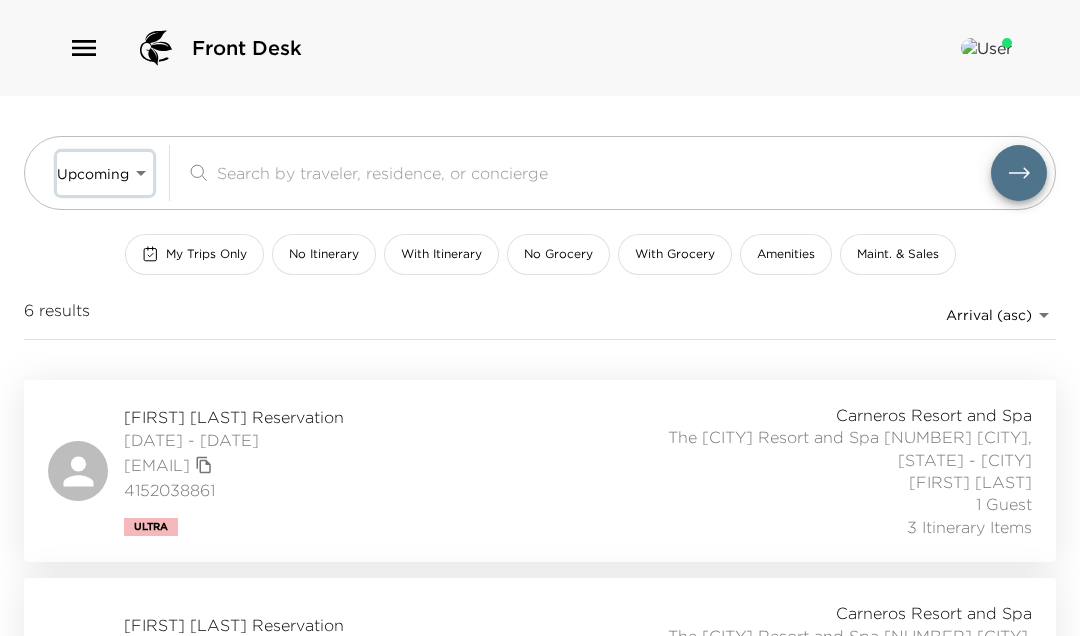 type on "Upcoming" 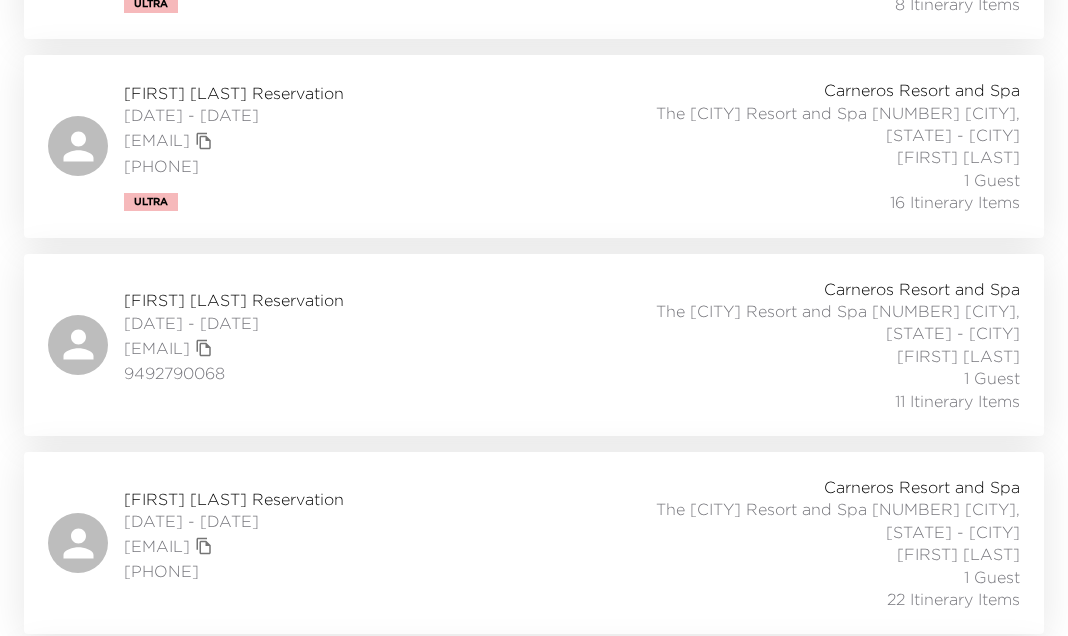 scroll, scrollTop: 1120, scrollLeft: 0, axis: vertical 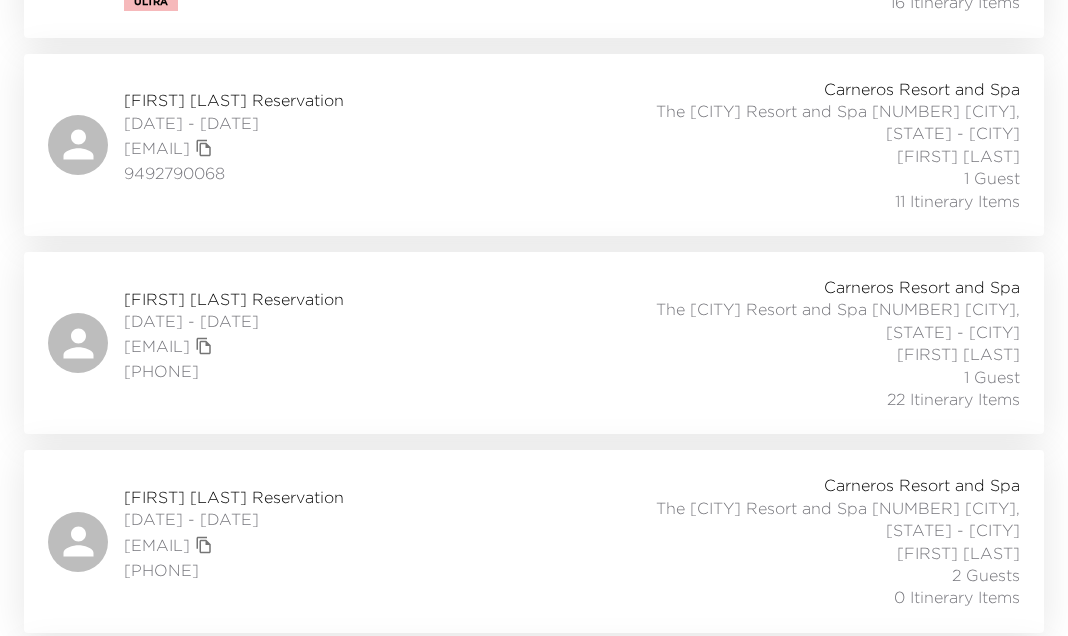 click on "Julie Mains Reservation 08/07/2025 - 08/12/2025 julie@mainslawoffice.com 9492790068 Carneros Resort and Spa The Carneros Resort and Spa 7 Napa, California - Carneros Courtney Wilson 1 Guest 11 Itinerary Items" at bounding box center [534, 145] 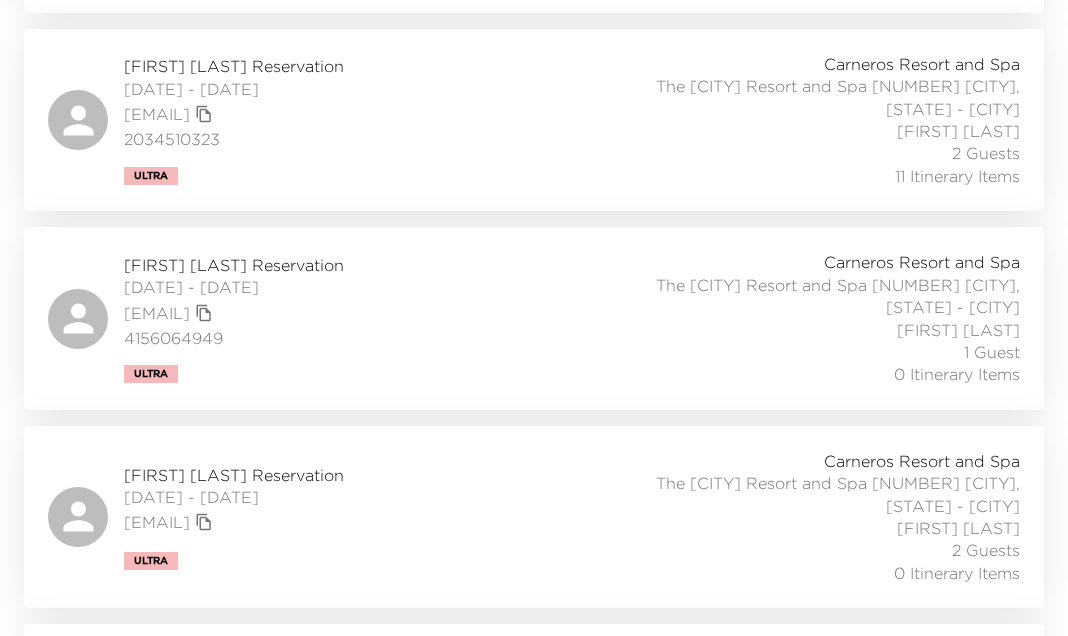 scroll, scrollTop: 1760, scrollLeft: 0, axis: vertical 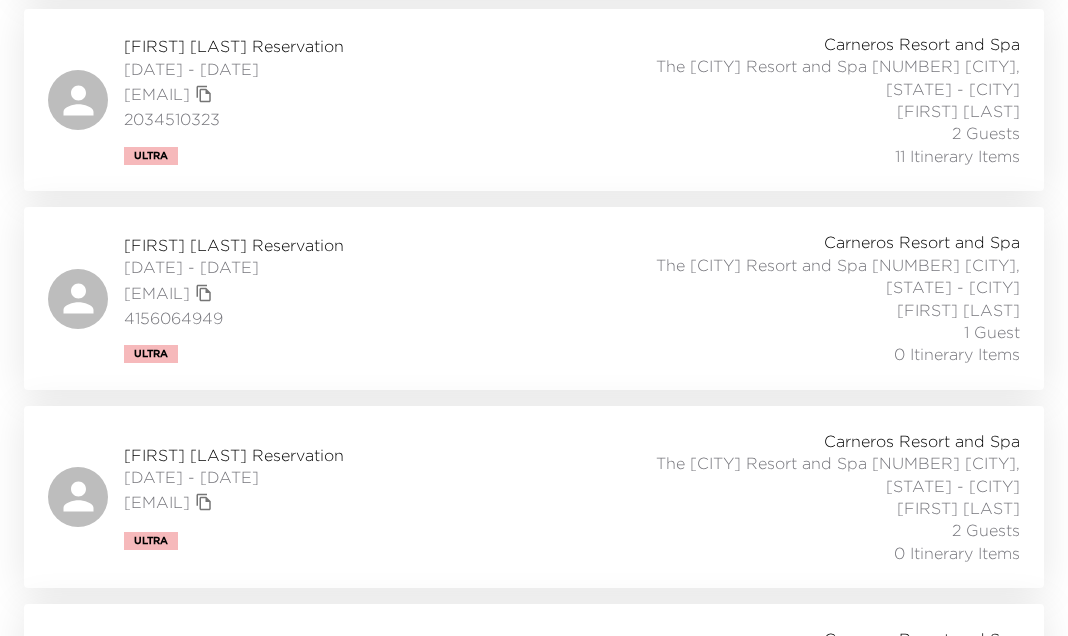 click on "Carrie Barlow Reservation 08/13/2025 - 08/14/2025 purecurls@mtbarlow.com 4156064949 Ultra Carneros Resort and Spa The Carneros Resort and Spa 7 Napa, California - Carneros Courtney Wilson 1 Guest 0 Itinerary Items" at bounding box center [534, 298] 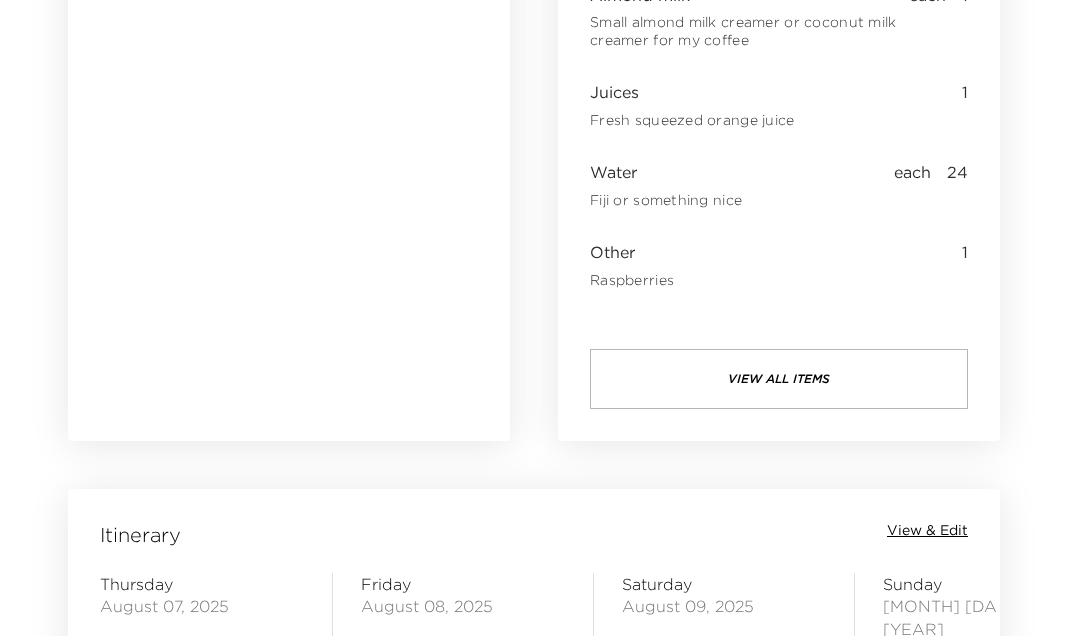 scroll, scrollTop: 1920, scrollLeft: 0, axis: vertical 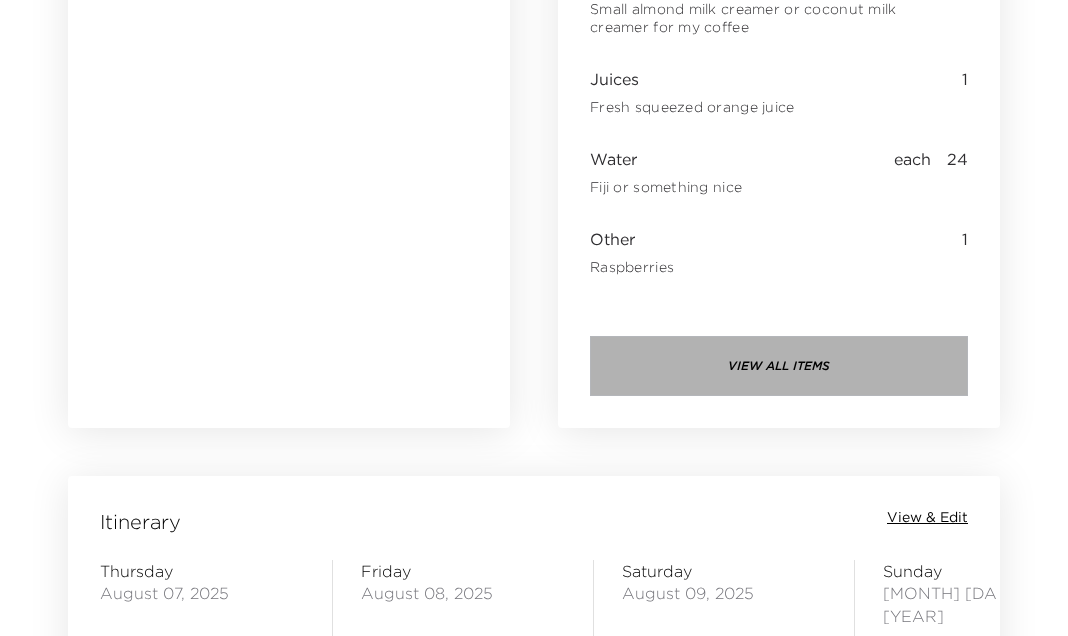 click on "view all items" at bounding box center [779, 366] 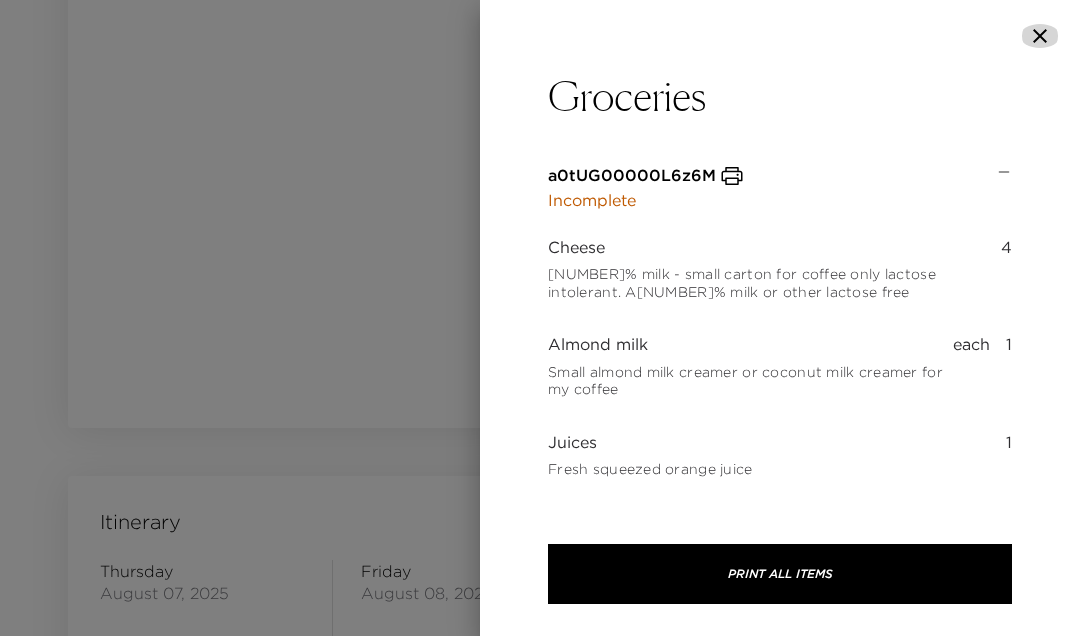 click 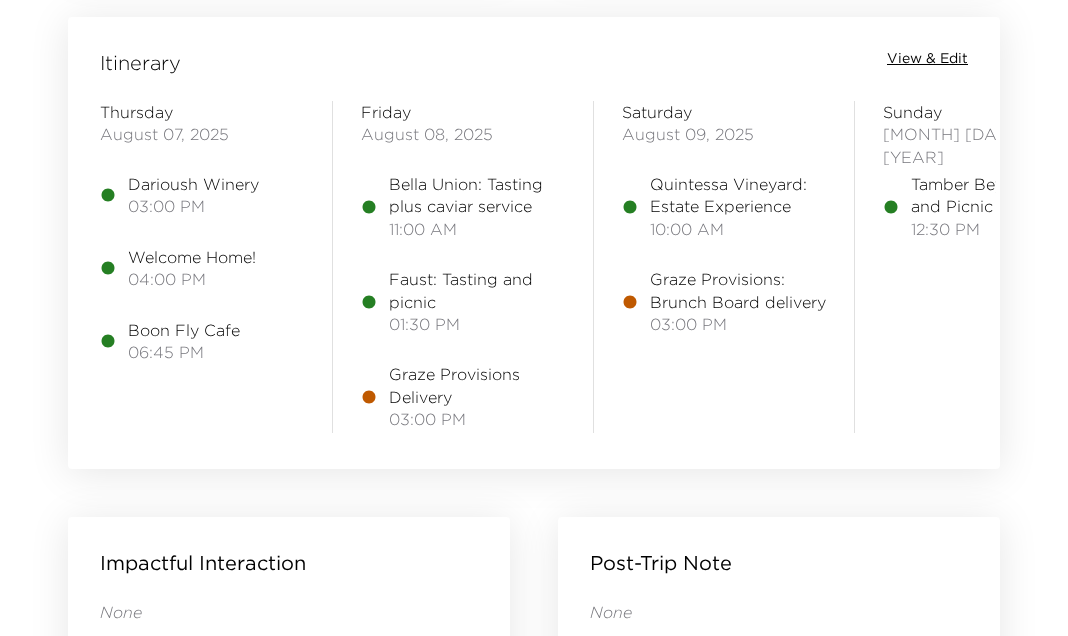 scroll, scrollTop: 2403, scrollLeft: 0, axis: vertical 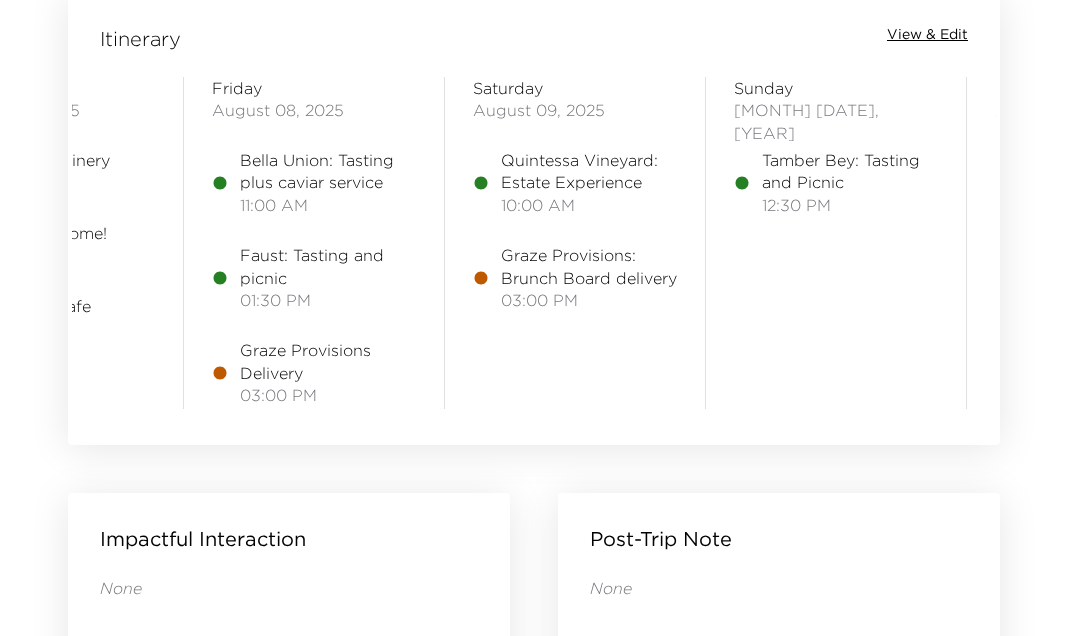 click on "Impactful Interaction None Edit Impactful Interactions" at bounding box center [289, 833] 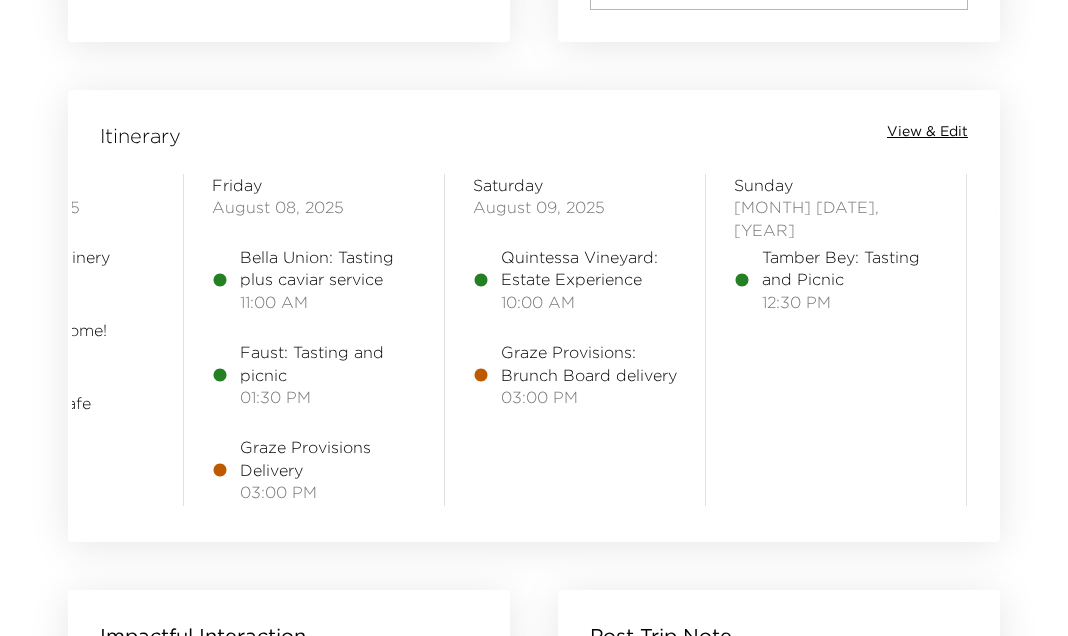 scroll, scrollTop: 2403, scrollLeft: 0, axis: vertical 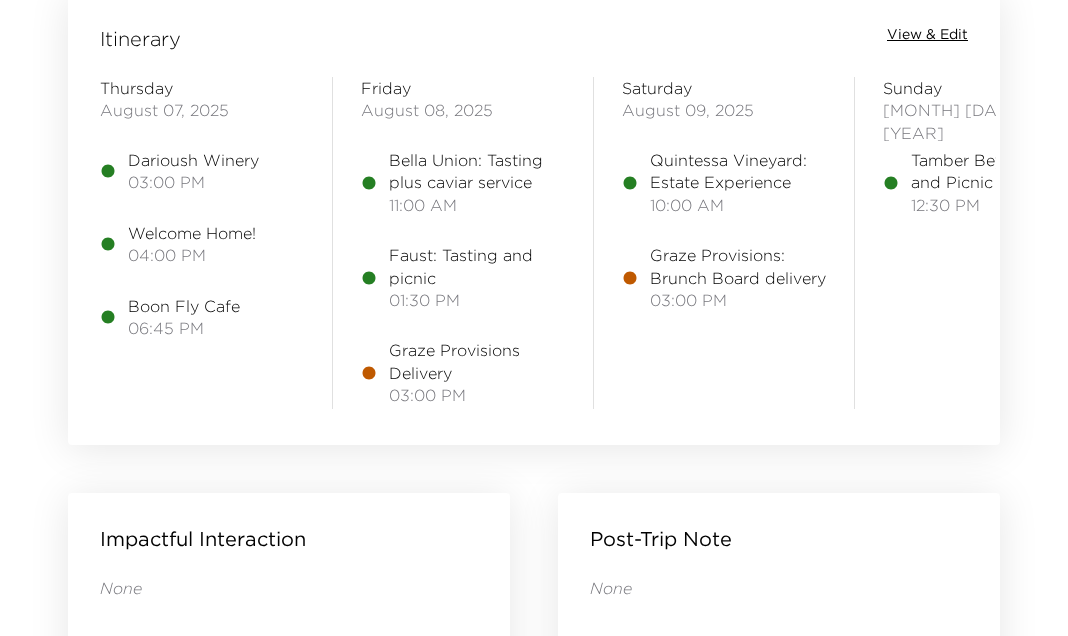 click on "Impactful Interaction None Edit Impactful Interactions" at bounding box center (289, 833) 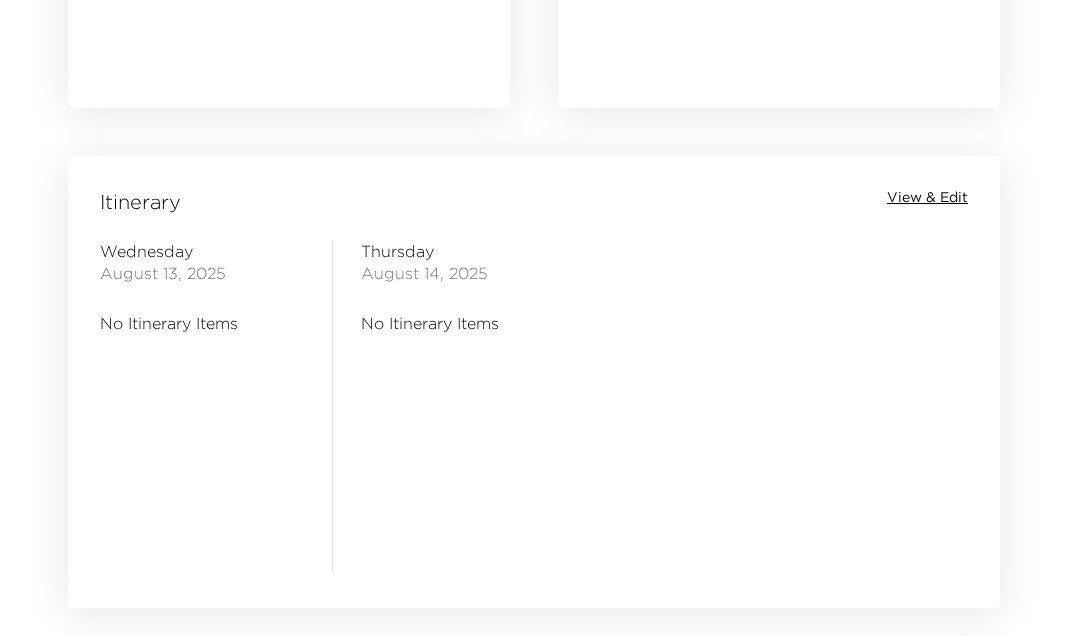 scroll, scrollTop: 2400, scrollLeft: 0, axis: vertical 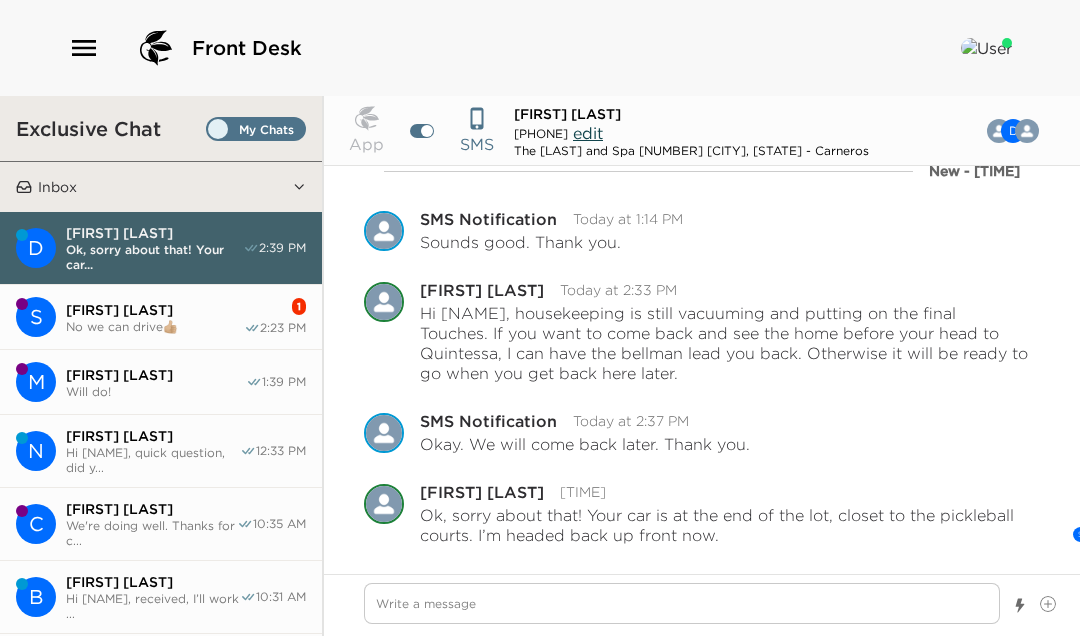 click on "No we can drive👍🏼" at bounding box center (155, 326) 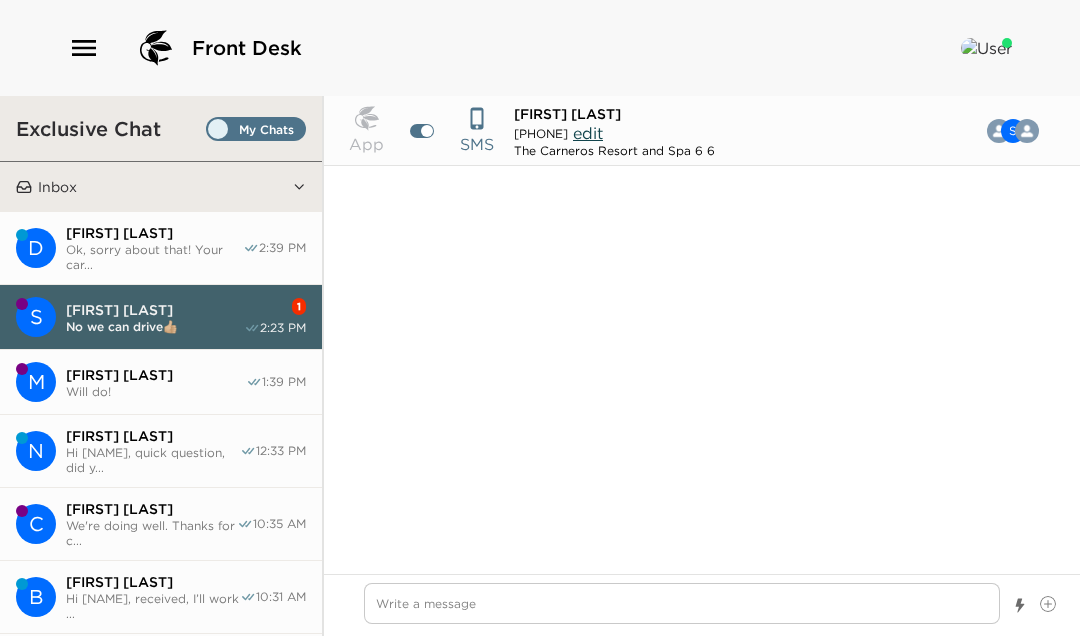 scroll, scrollTop: 1176, scrollLeft: 0, axis: vertical 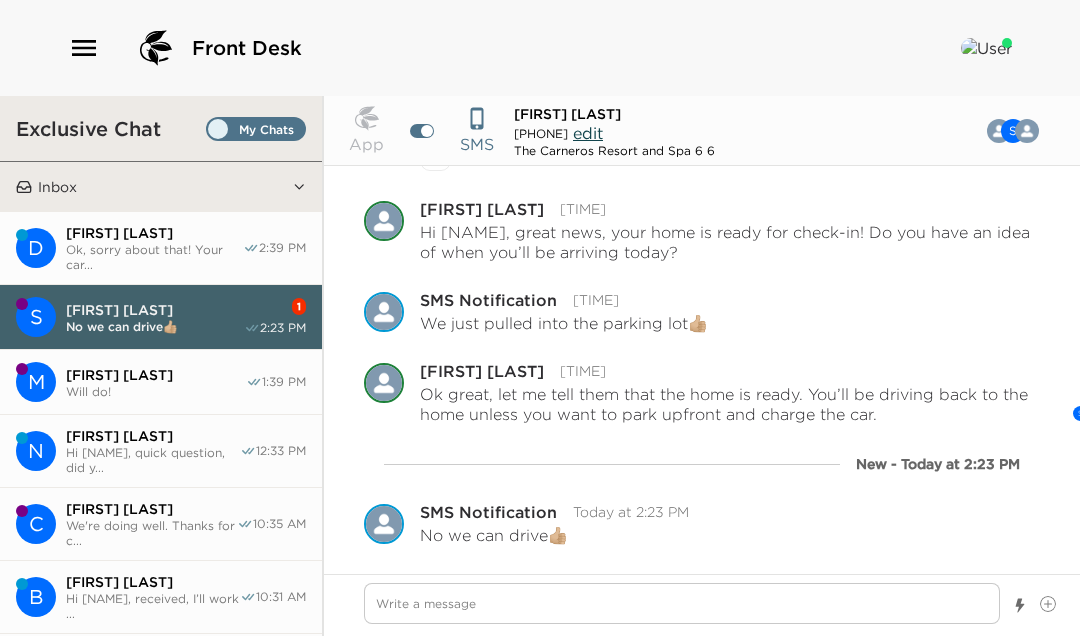 click on "Drew Seale" at bounding box center (154, 233) 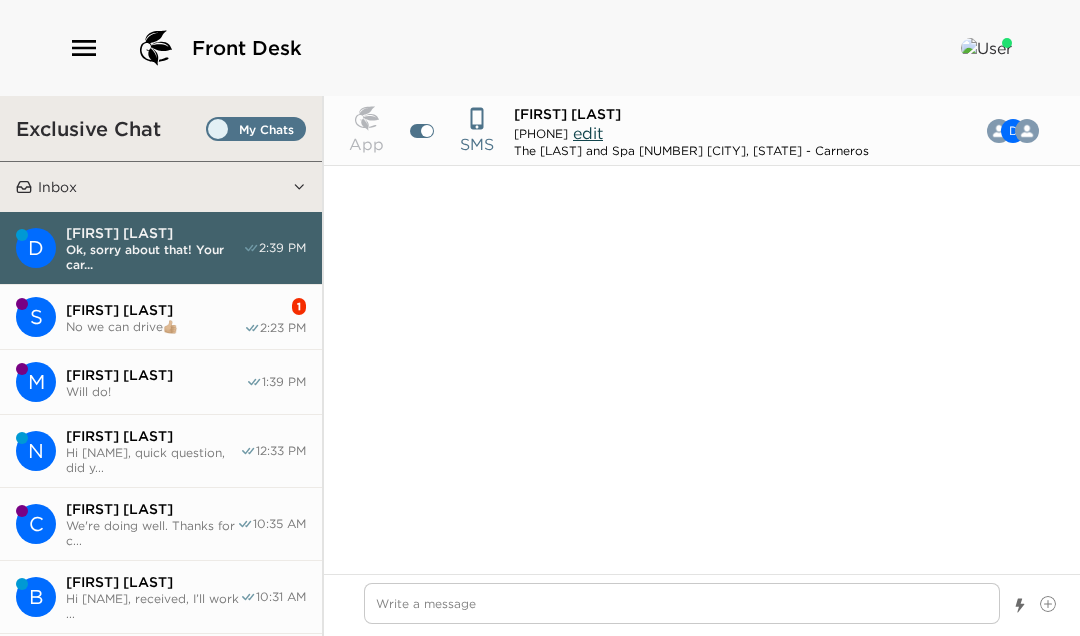scroll, scrollTop: 1800, scrollLeft: 0, axis: vertical 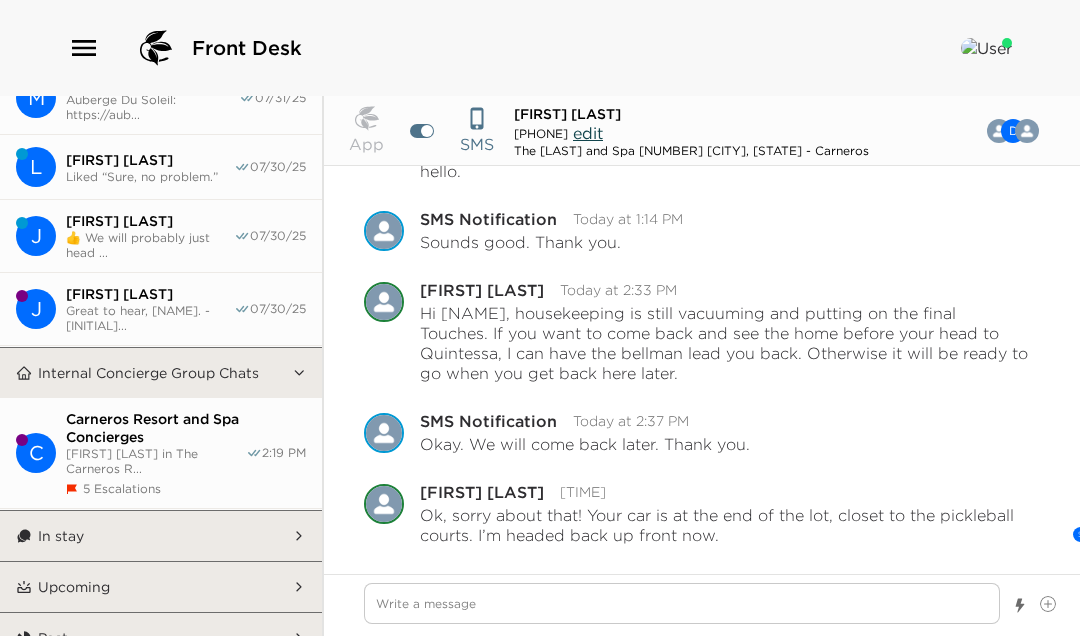 click on "Upcoming" at bounding box center (162, 587) 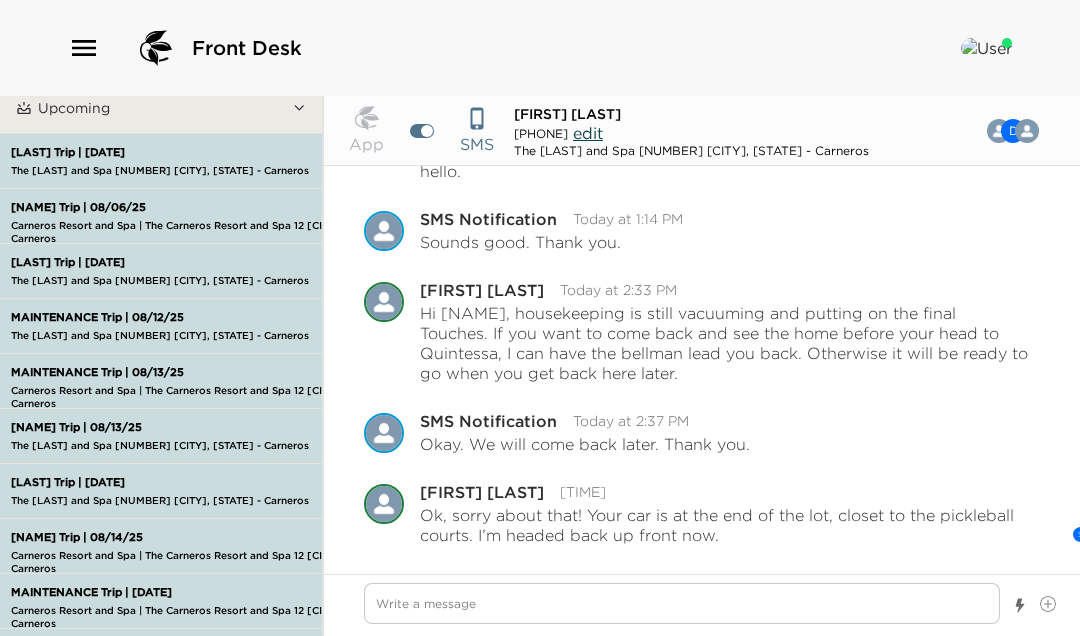 scroll, scrollTop: 1474, scrollLeft: 0, axis: vertical 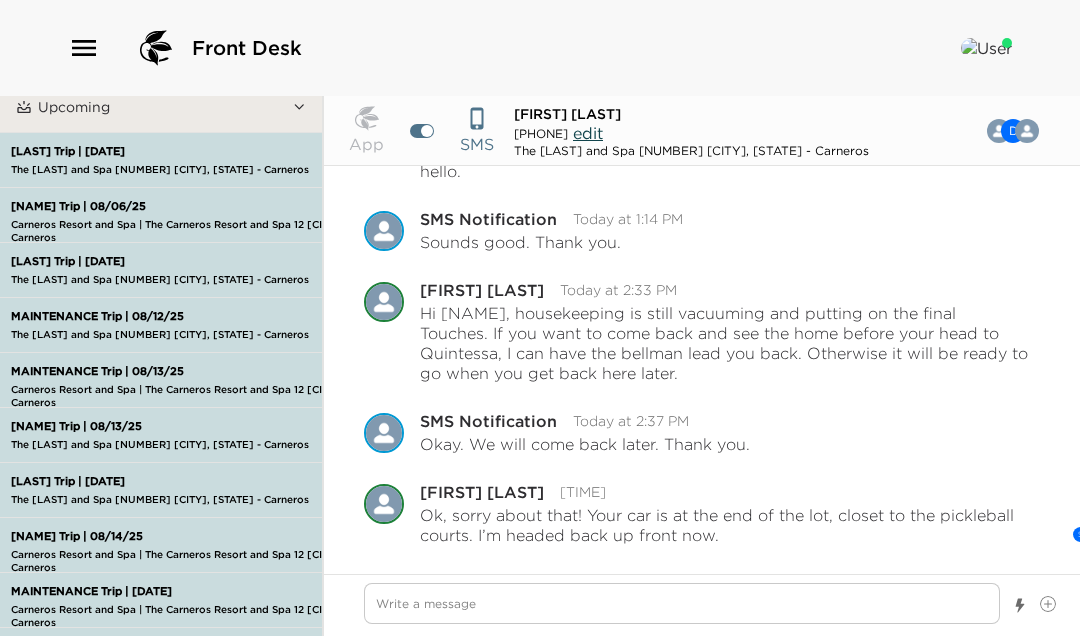 click on "[LAST] Trip | [DATE]" at bounding box center (222, 426) 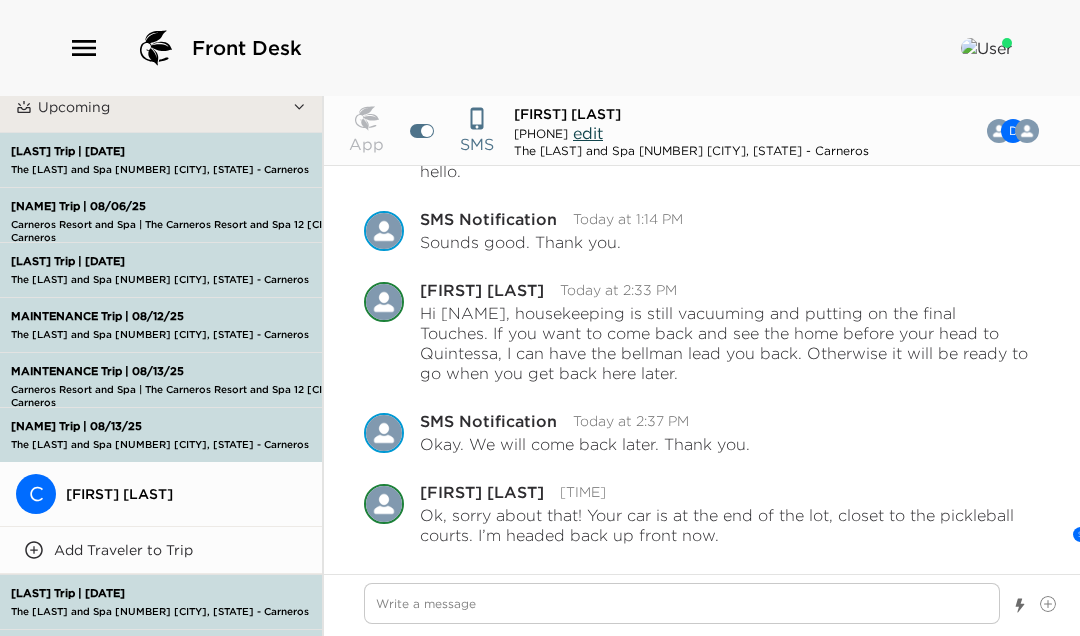 click on "[FIRST] [LAST]" at bounding box center (161, 494) 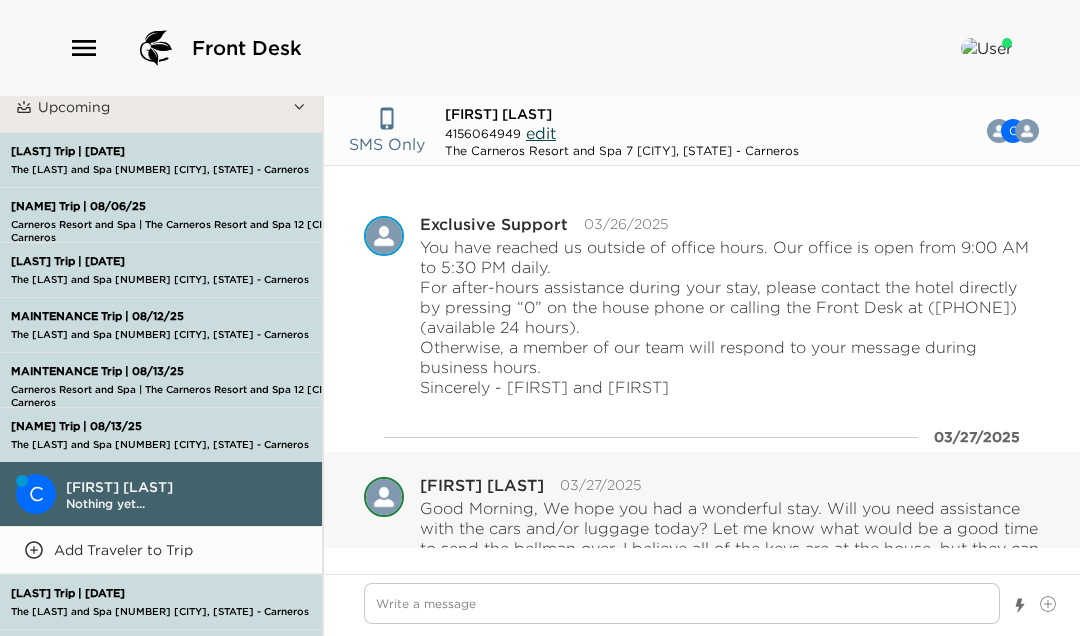 scroll, scrollTop: 1762, scrollLeft: 0, axis: vertical 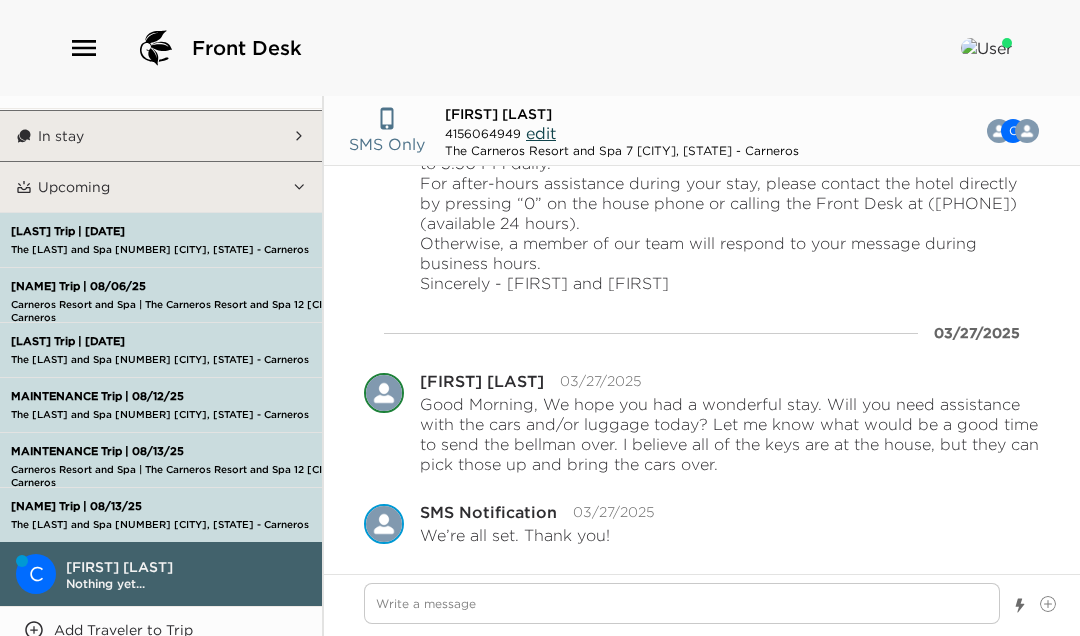 click on "[LAST] Trip | [DATE] | [LOCATION] | [LOCATION] [NUMBER] [CITY], [STATE] - [LOCATION]" at bounding box center [222, 515] 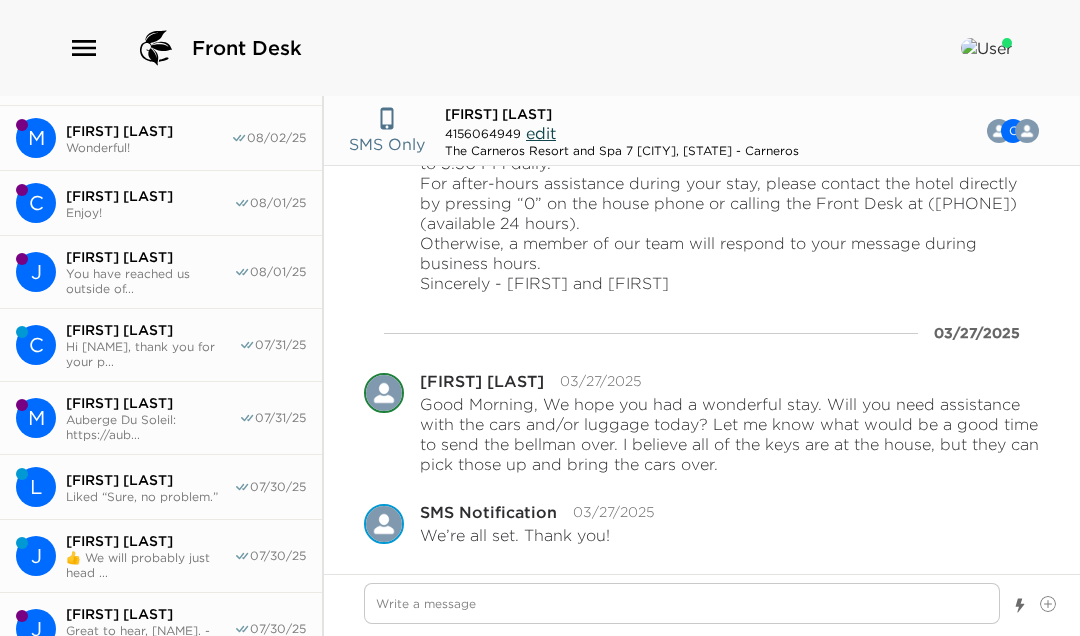 scroll, scrollTop: 0, scrollLeft: 0, axis: both 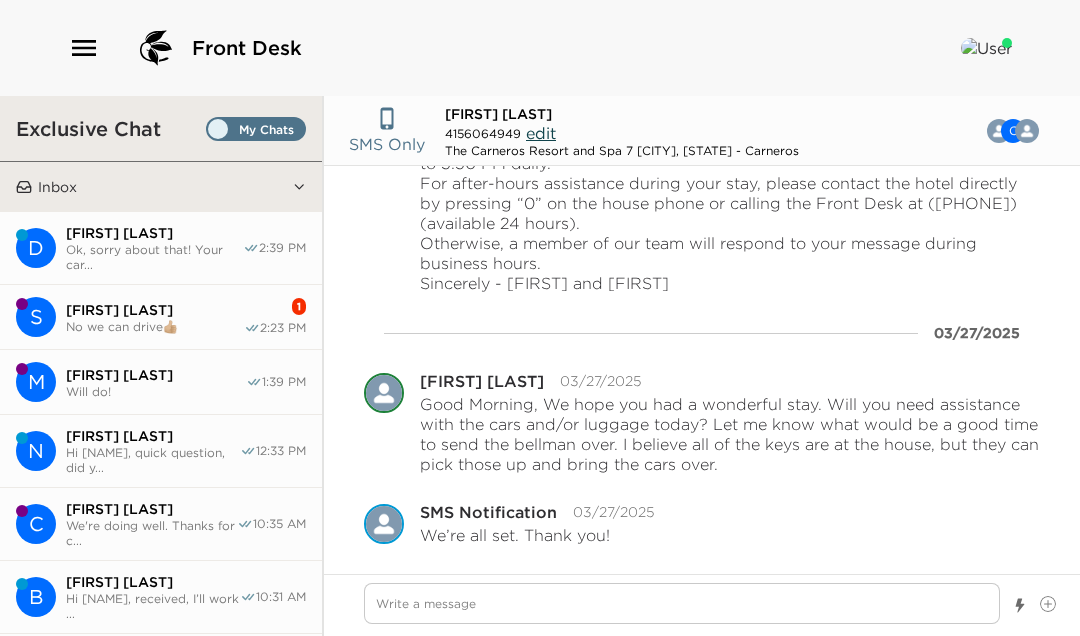 click on "Sarah Loughlin No we can drive👍🏼" at bounding box center [155, 317] 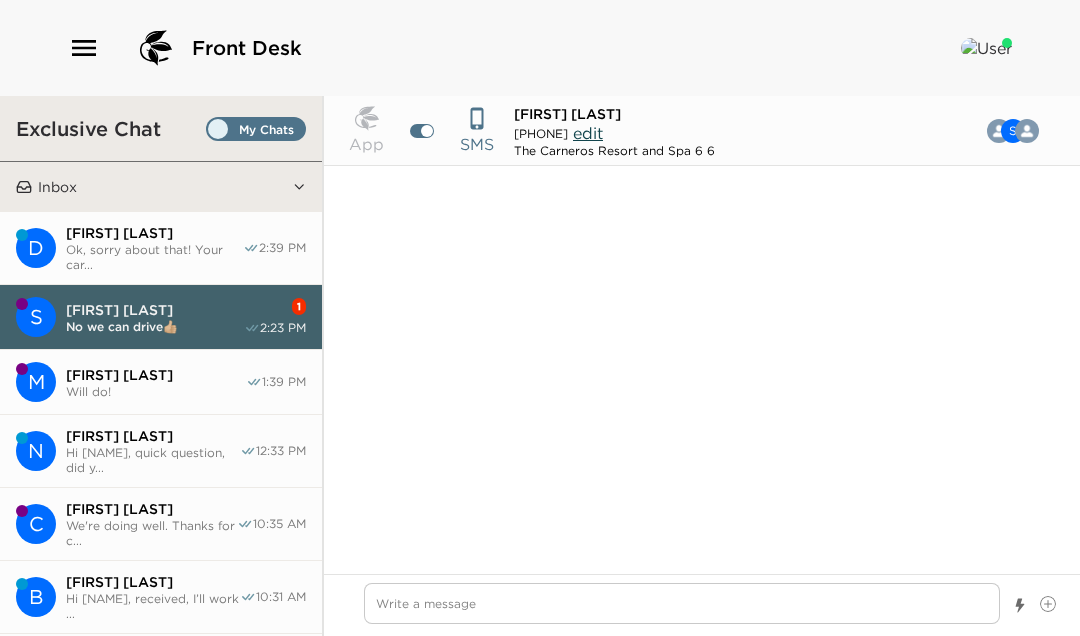 scroll, scrollTop: 1176, scrollLeft: 0, axis: vertical 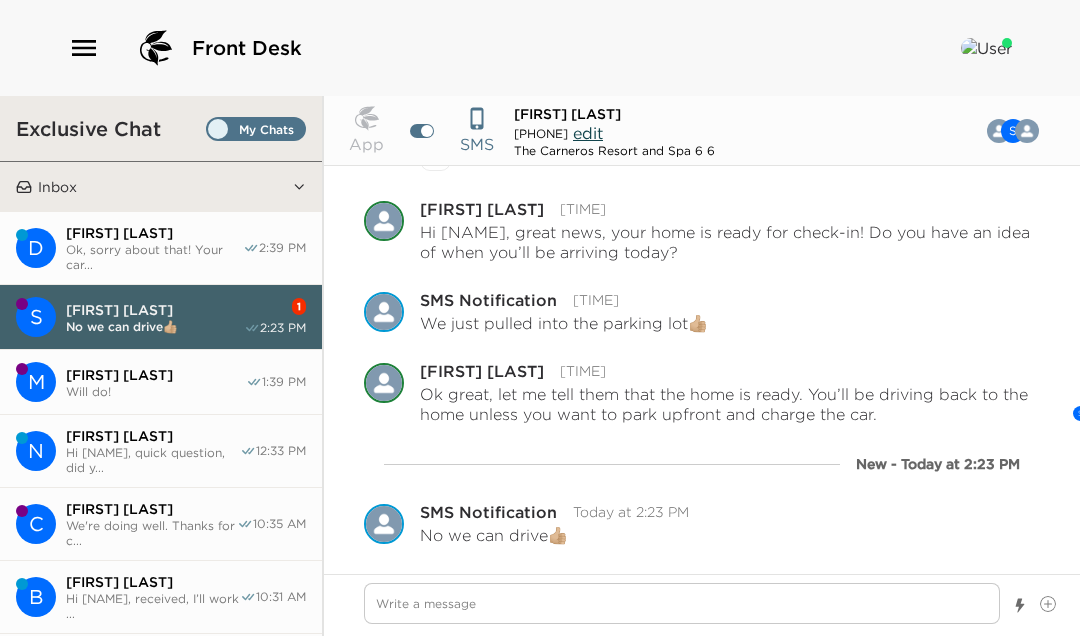 click on "Ok, sorry about that! Your car..." at bounding box center [154, 257] 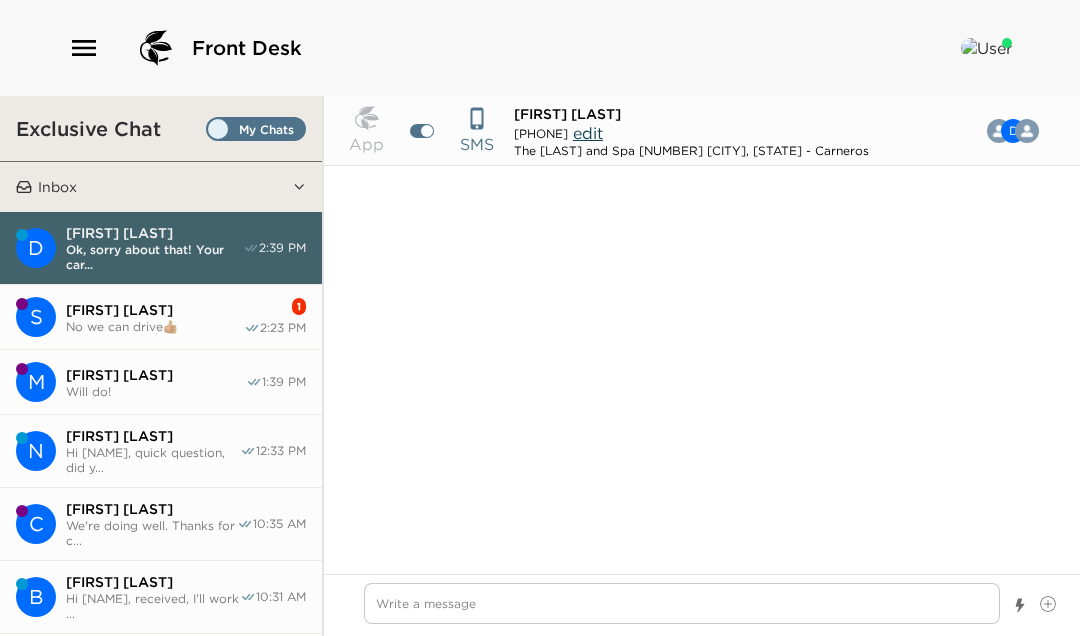 scroll, scrollTop: 1800, scrollLeft: 0, axis: vertical 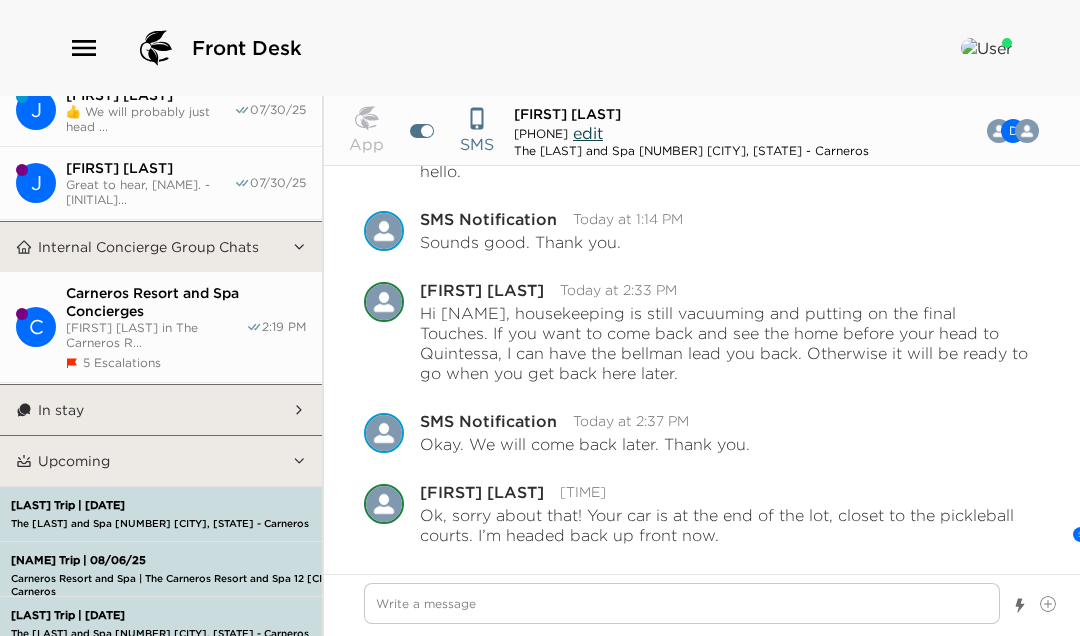click 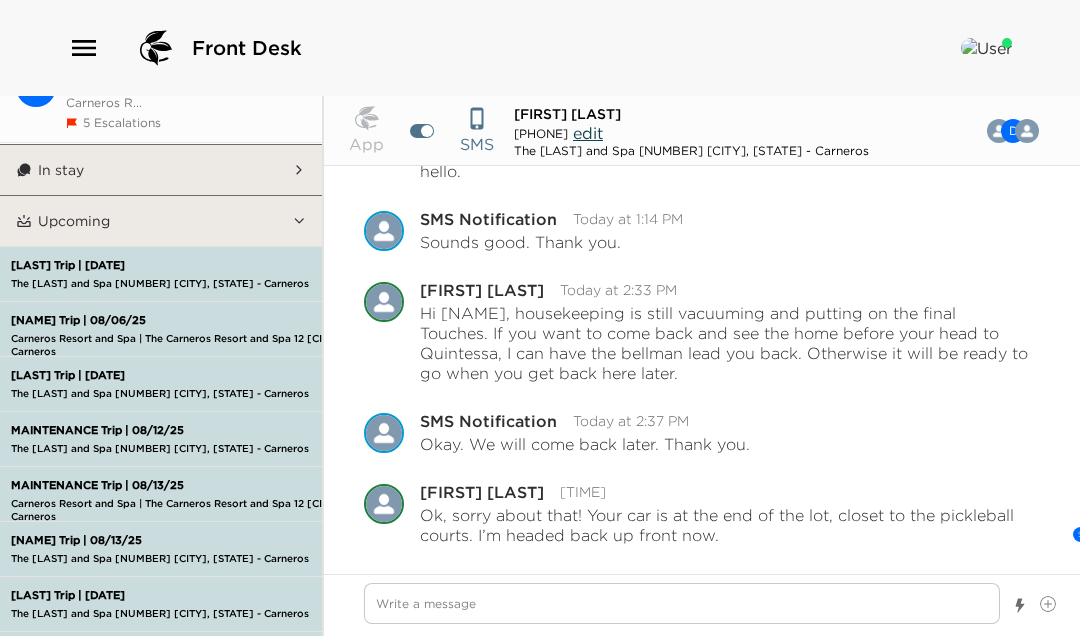 scroll, scrollTop: 1520, scrollLeft: 0, axis: vertical 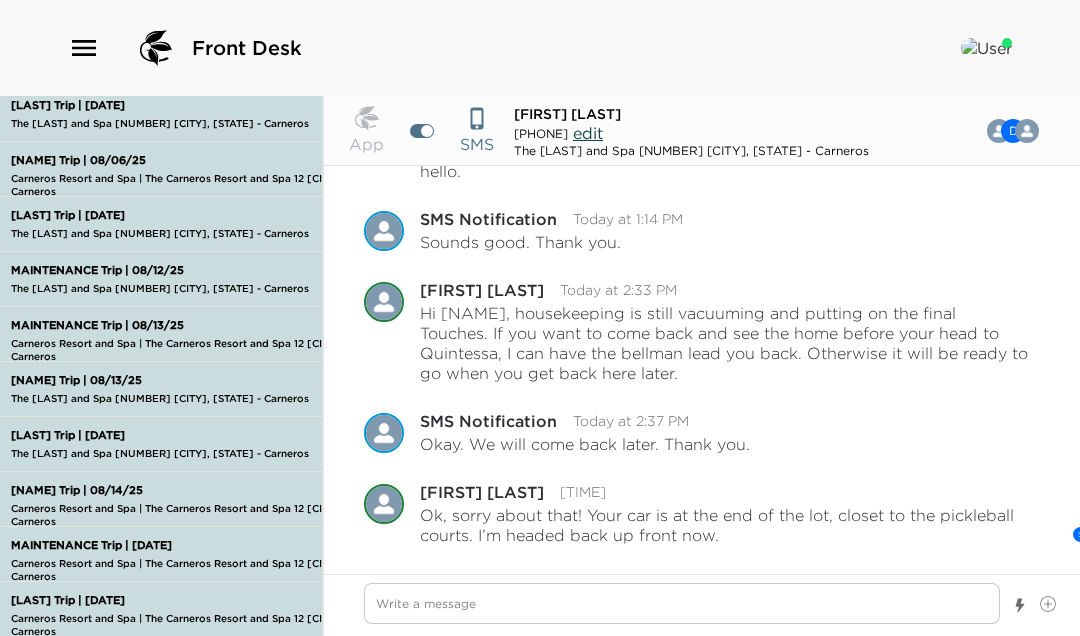 click on "[LOCATION] | The [LOCATION] [NUMBER] [CITY], [STATE]" at bounding box center (222, 398) 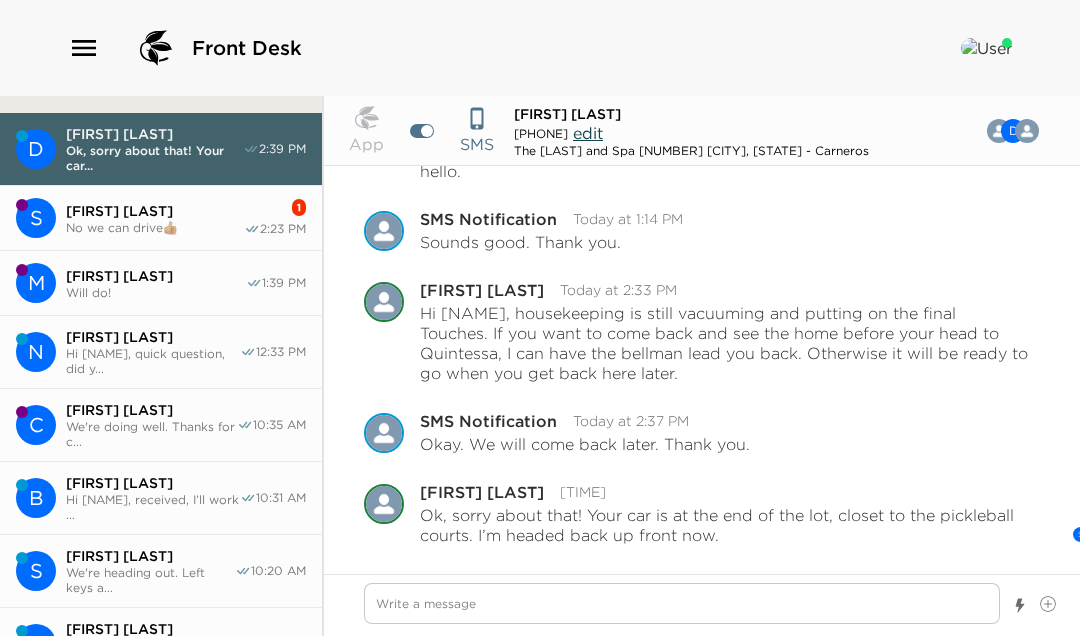 scroll, scrollTop: 0, scrollLeft: 0, axis: both 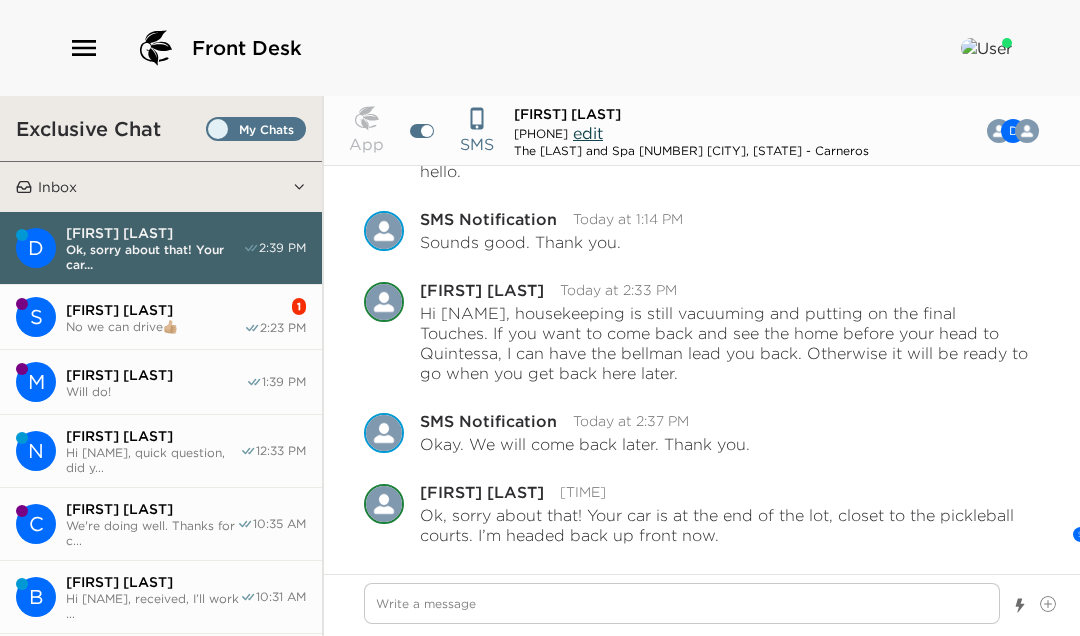 click at bounding box center [256, 134] 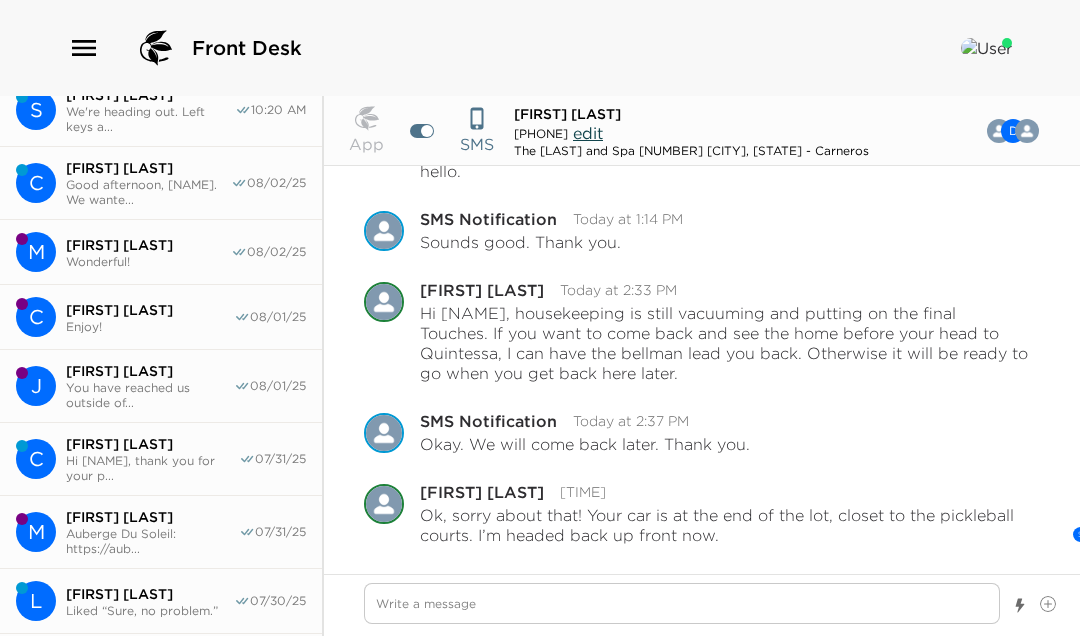 scroll, scrollTop: 152, scrollLeft: 0, axis: vertical 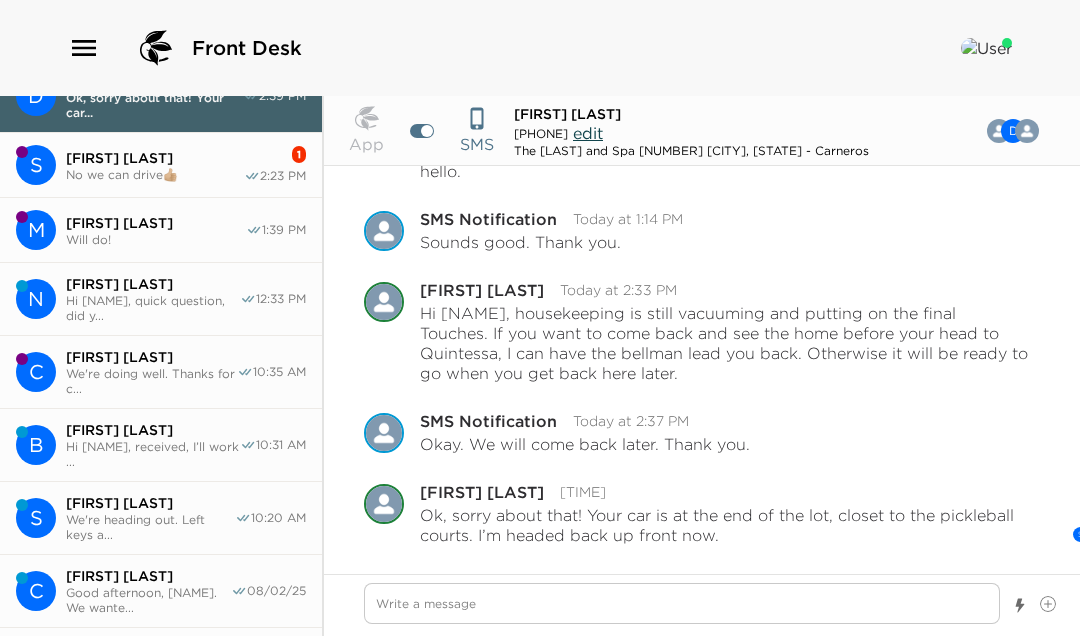 type on "x" 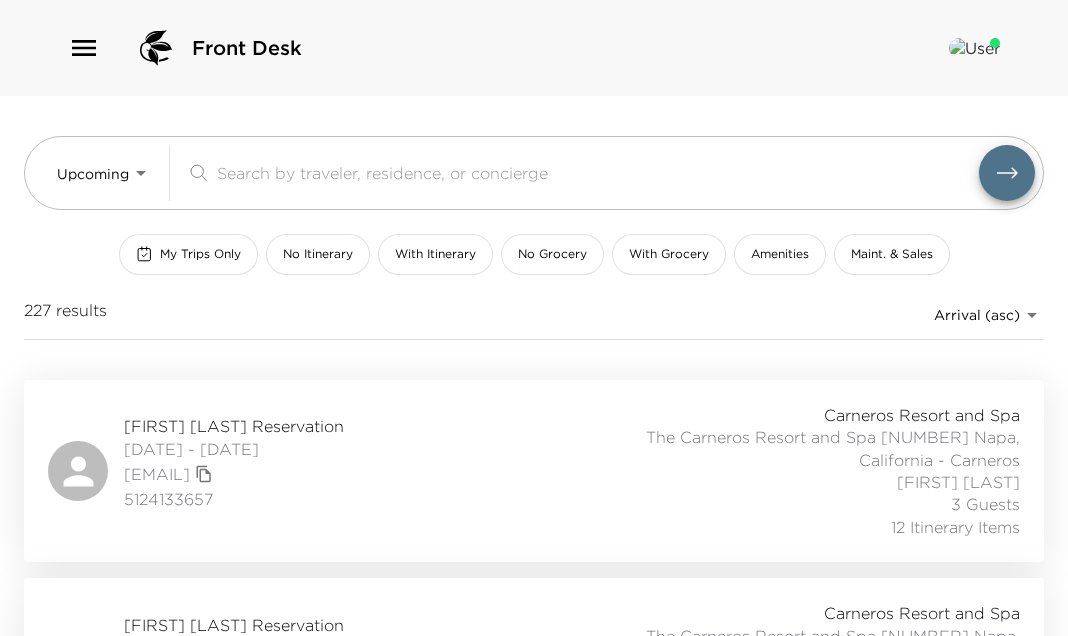 scroll, scrollTop: 0, scrollLeft: 0, axis: both 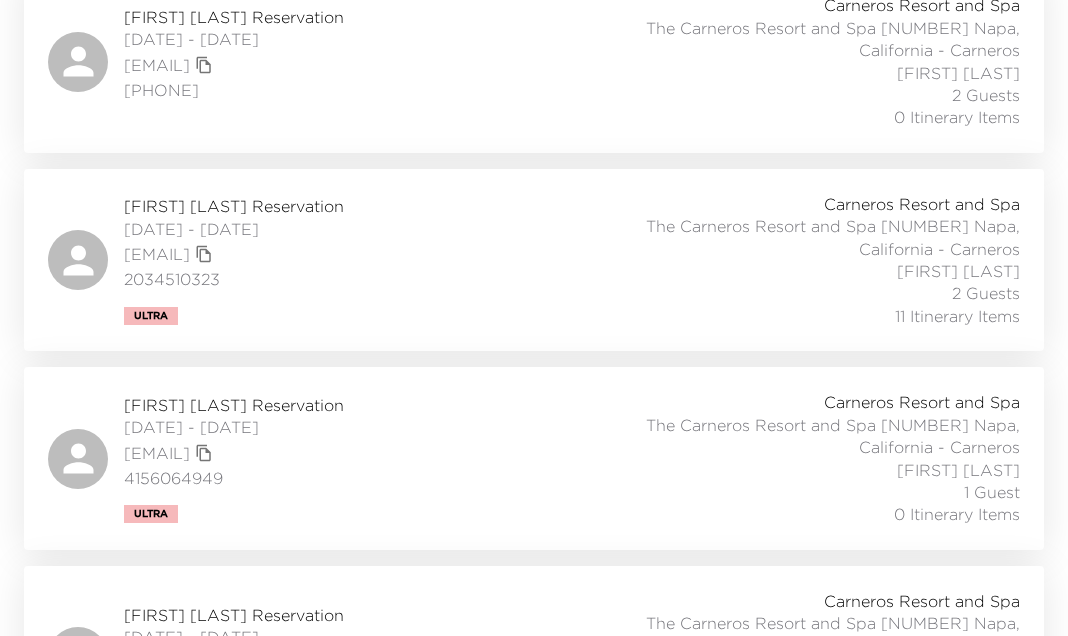 click on "Carrie Barlow Reservation 08/13/2025 - 08/14/2025 purecurls@mtbarlow.com 4156064949 Ultra Carneros Resort and Spa The Carneros Resort and Spa 7 Napa, California - Carneros Courtney Wilson 1 Guest 0 Itinerary Items" at bounding box center (534, 458) 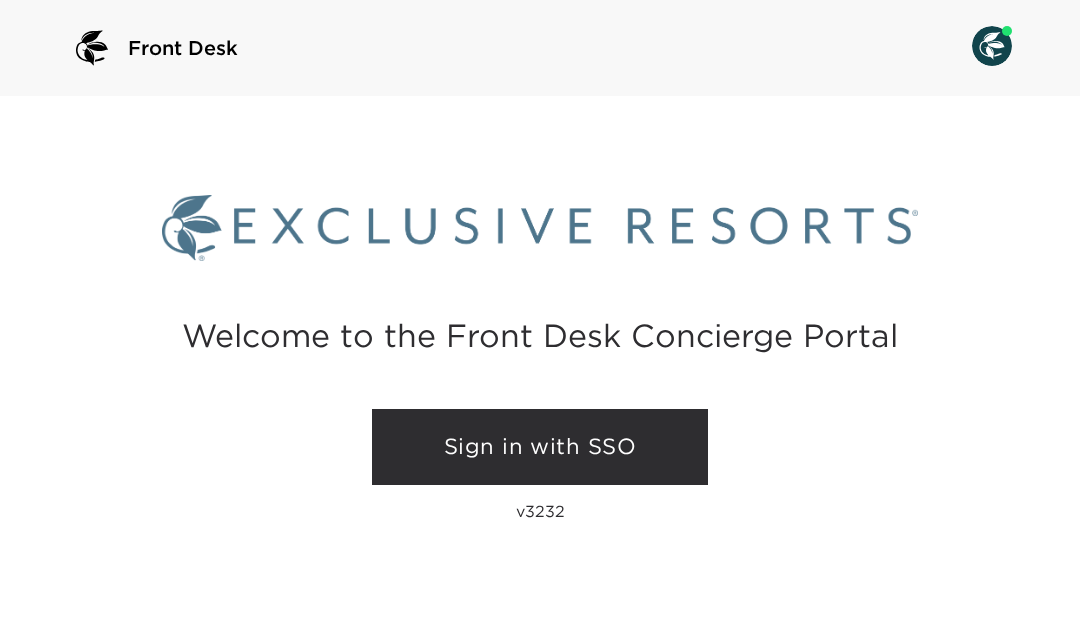 scroll, scrollTop: 0, scrollLeft: 0, axis: both 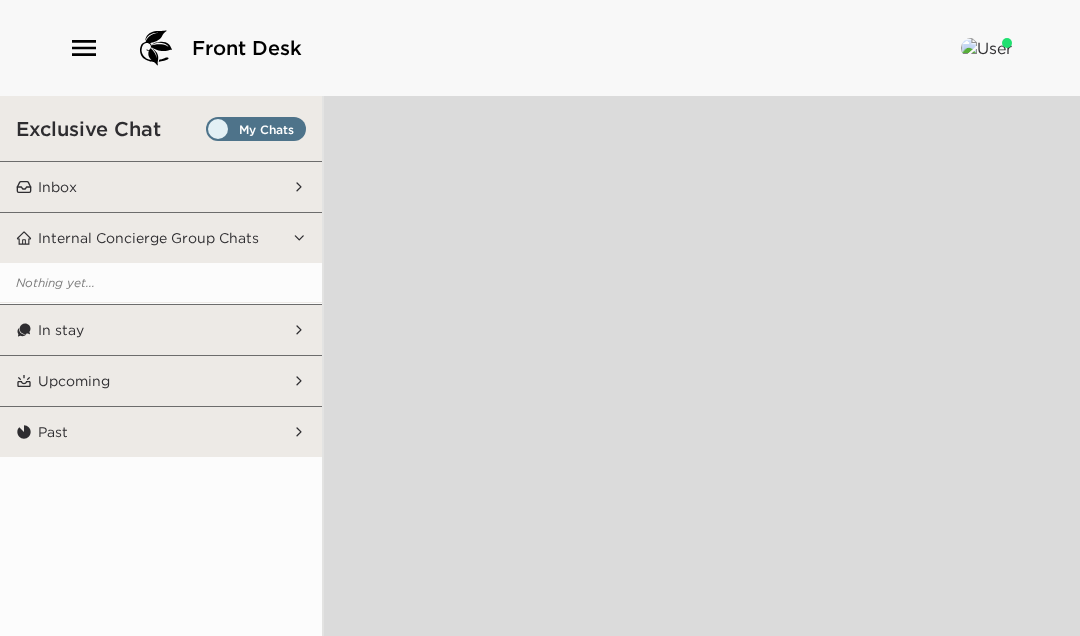 click on "Inbox" at bounding box center [57, 187] 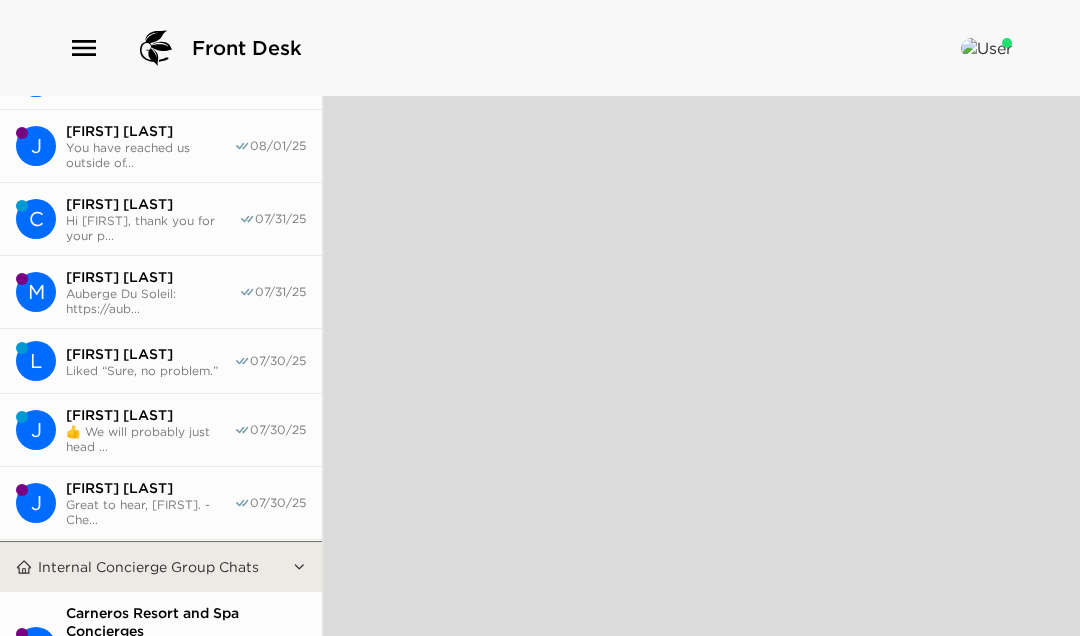 scroll, scrollTop: 994, scrollLeft: 0, axis: vertical 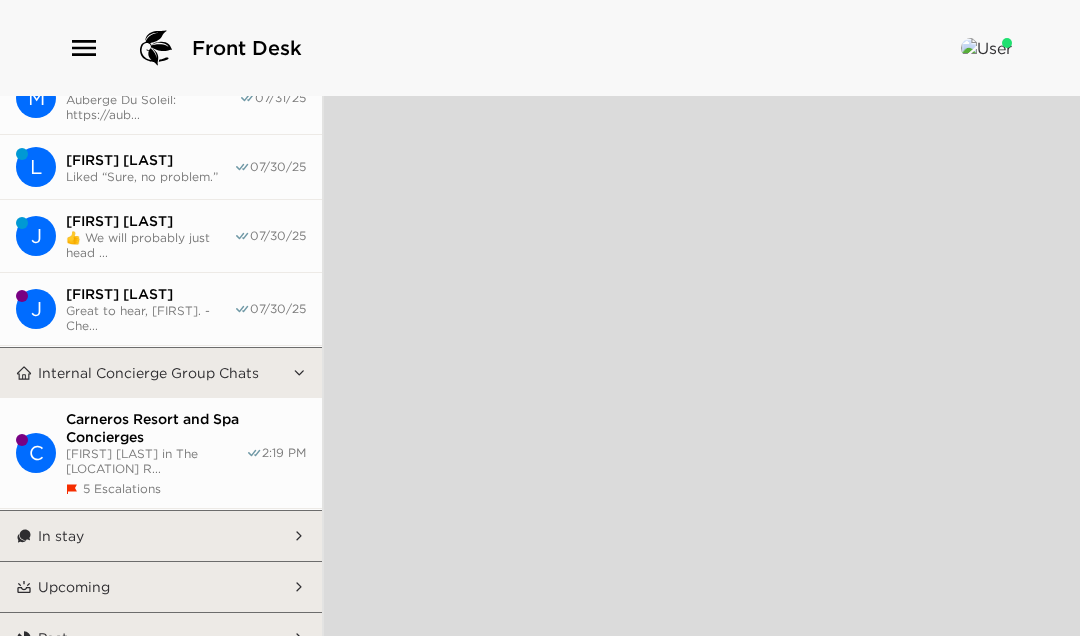 click on "Upcoming" at bounding box center [162, 587] 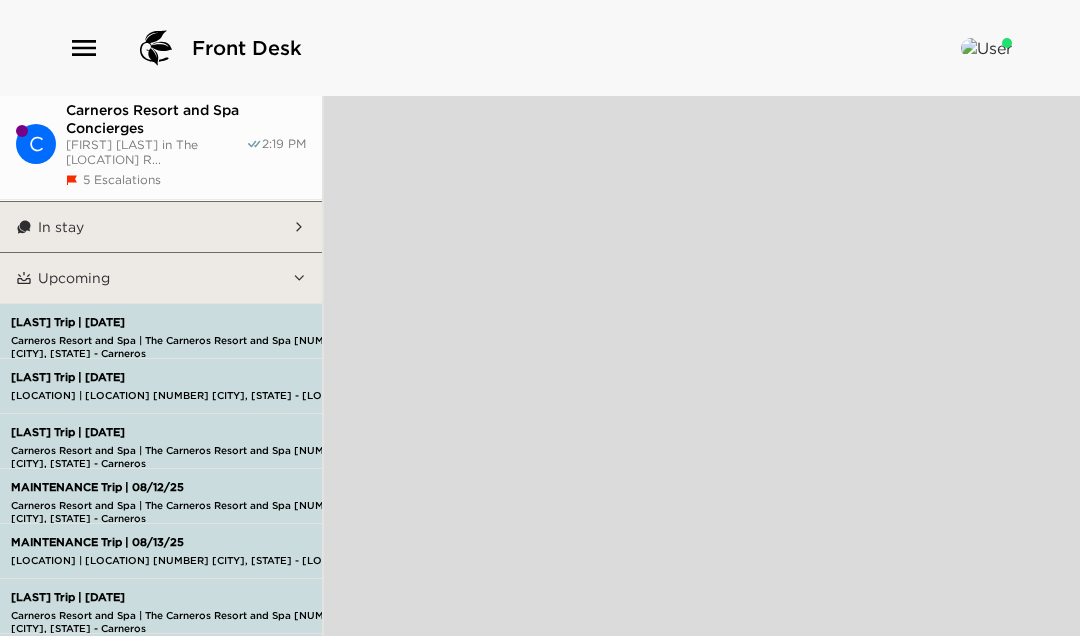scroll, scrollTop: 1394, scrollLeft: 0, axis: vertical 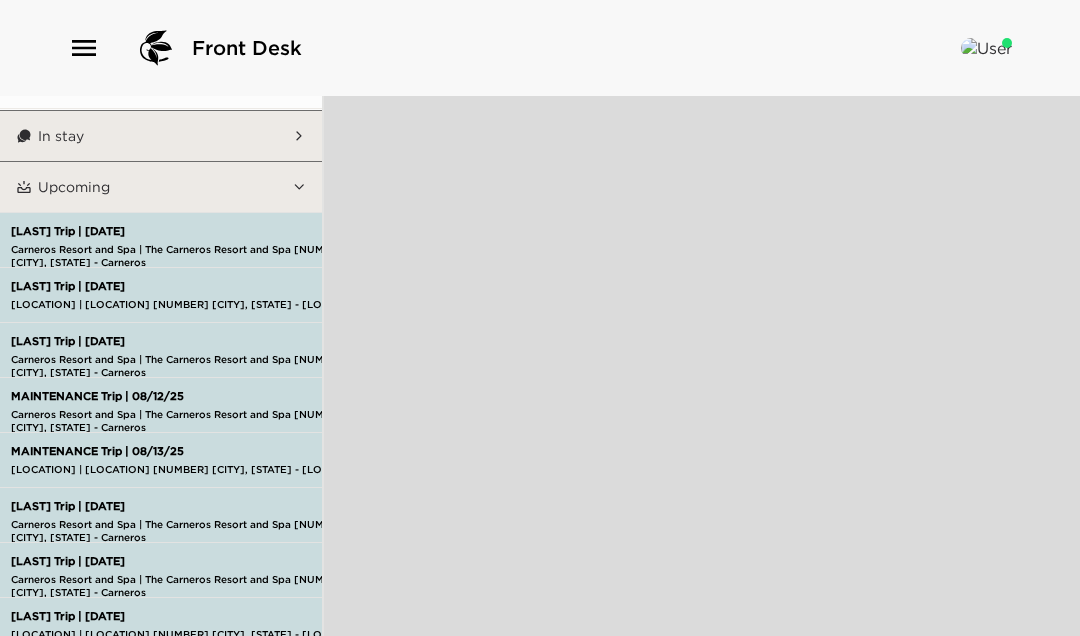 click on "[LAST] Trip | [DATE]" at bounding box center [222, 506] 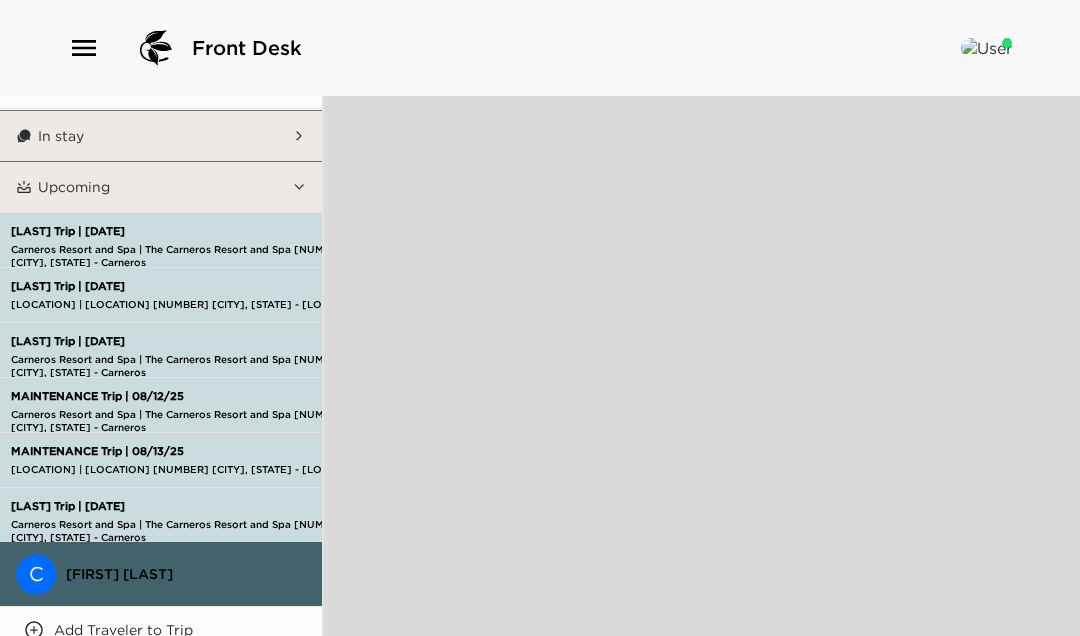 click on "[FIRST] [LAST]" at bounding box center (186, 574) 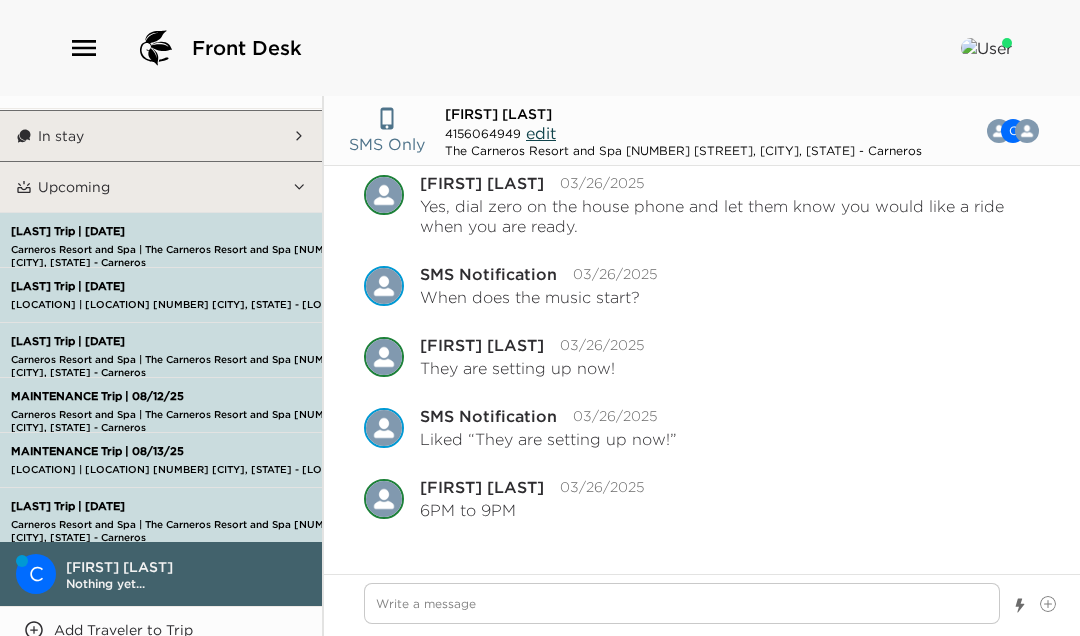 scroll, scrollTop: 1737, scrollLeft: 0, axis: vertical 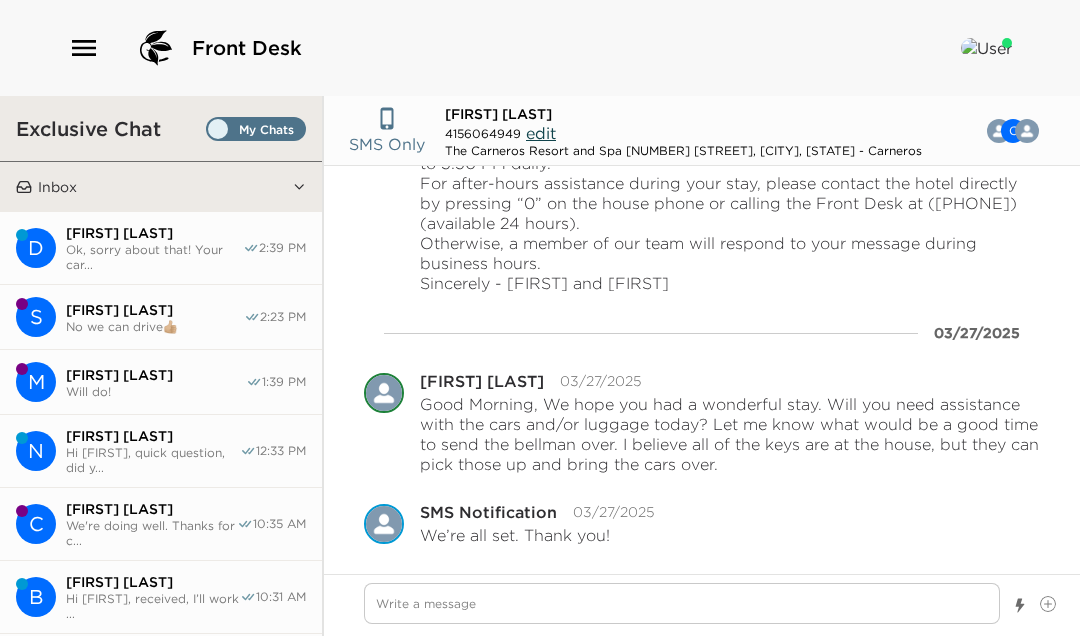 click at bounding box center [256, 134] 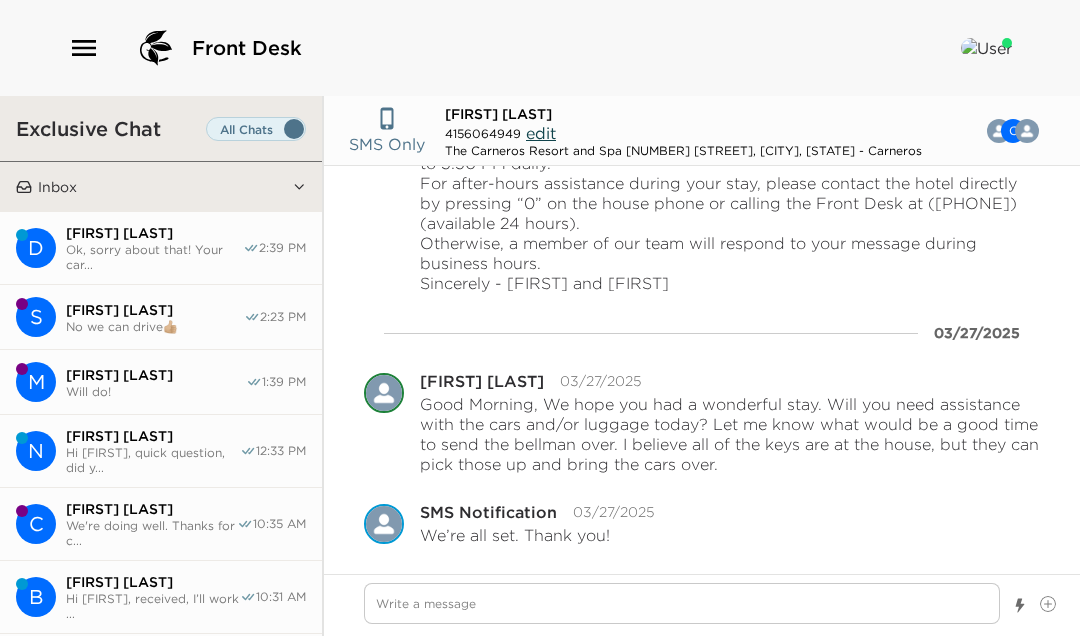 type on "x" 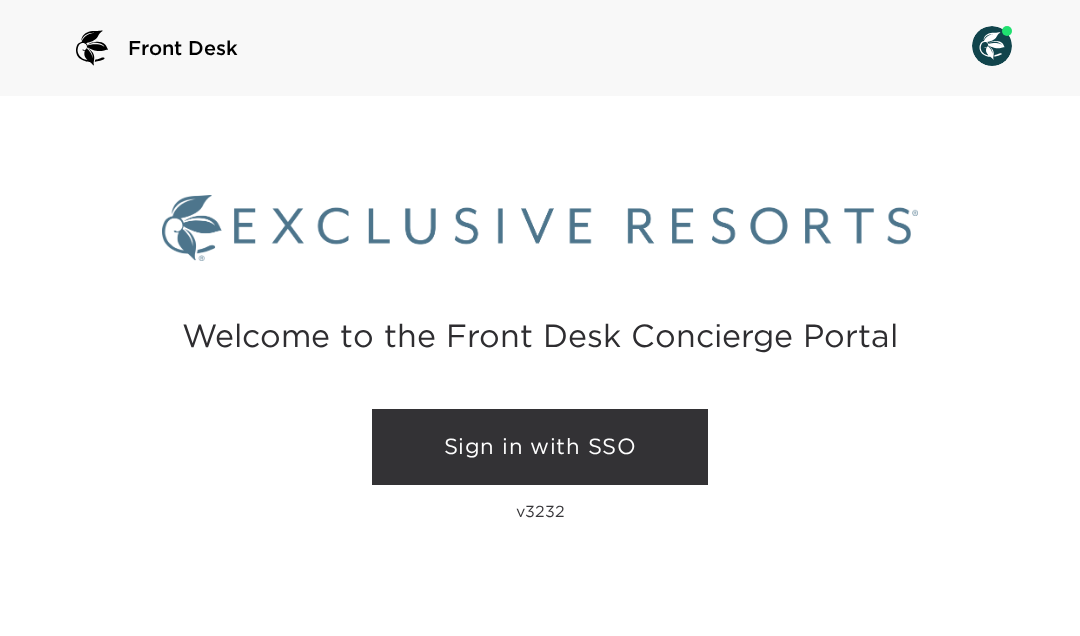 scroll, scrollTop: 0, scrollLeft: 0, axis: both 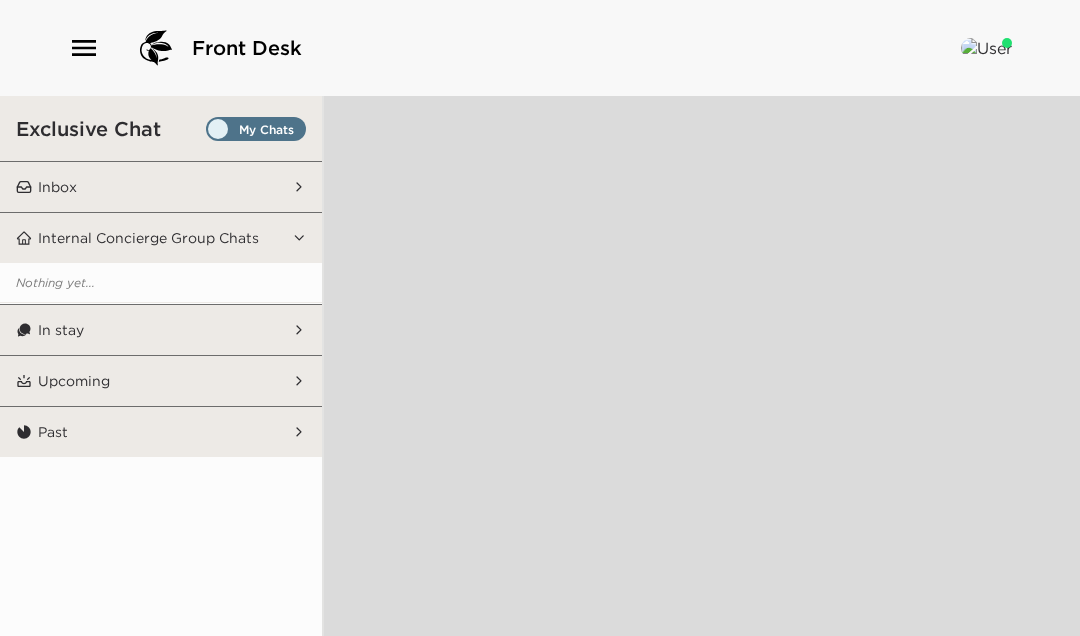 click at bounding box center [256, 134] 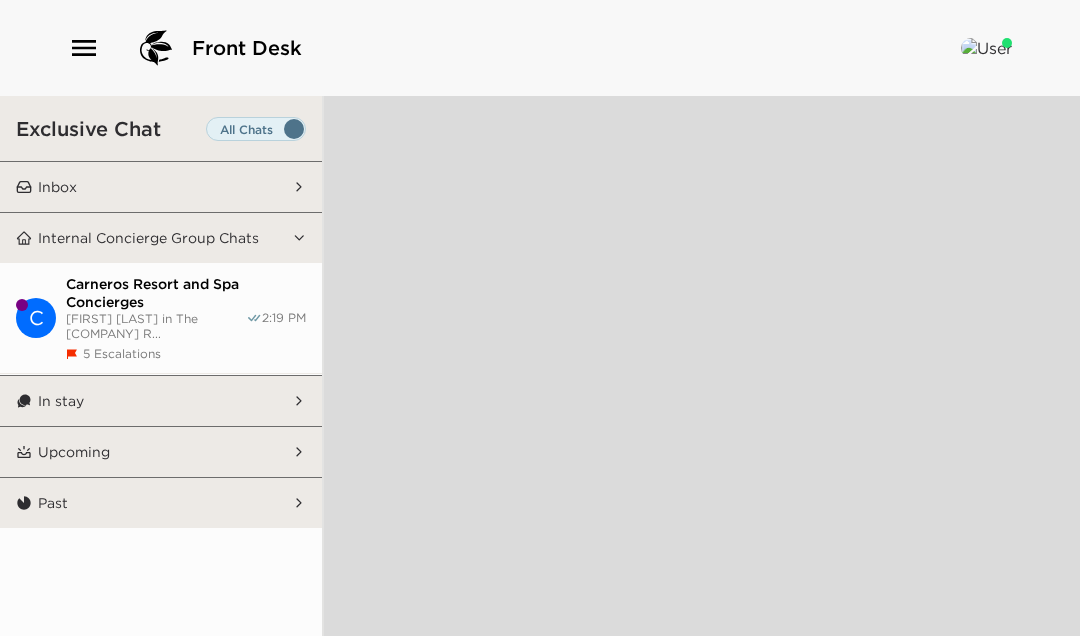 click on "Upcoming" at bounding box center (162, 452) 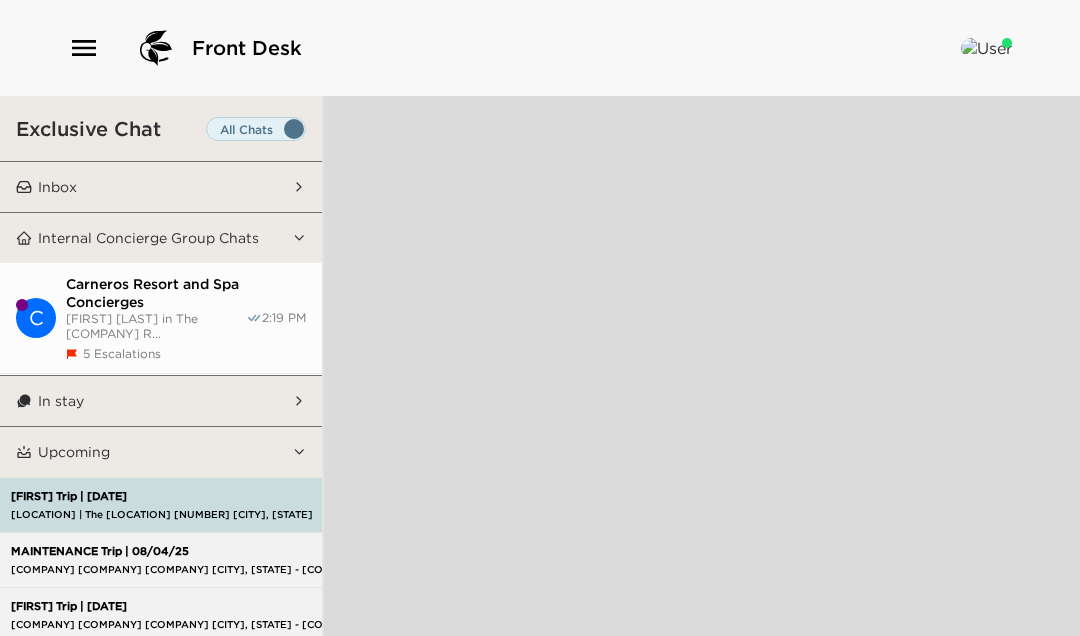 click on "Inbox" at bounding box center [162, 187] 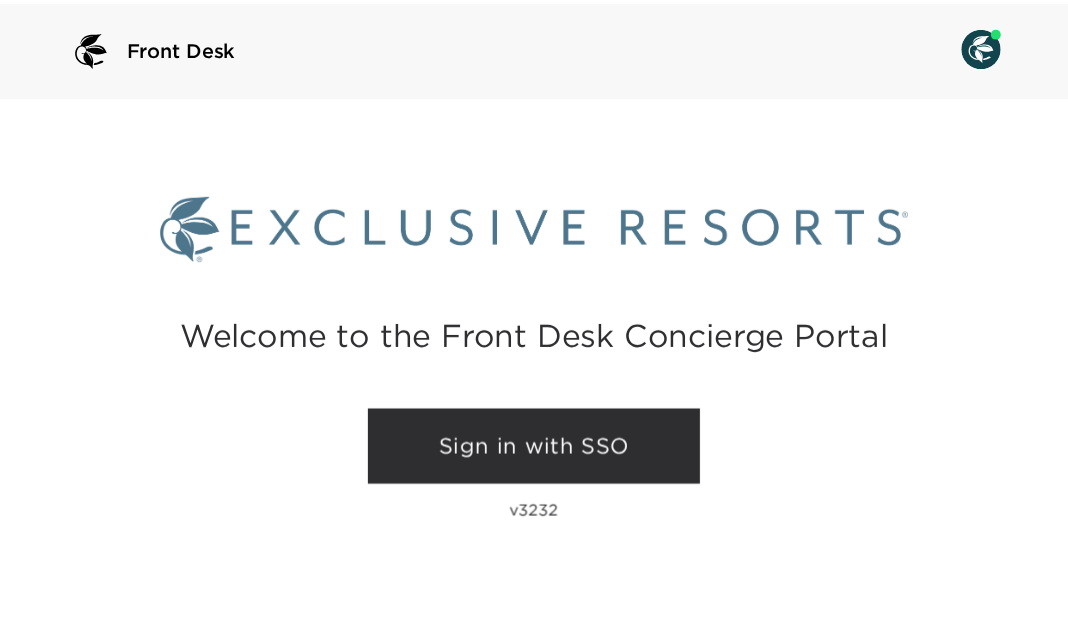 scroll, scrollTop: 0, scrollLeft: 0, axis: both 